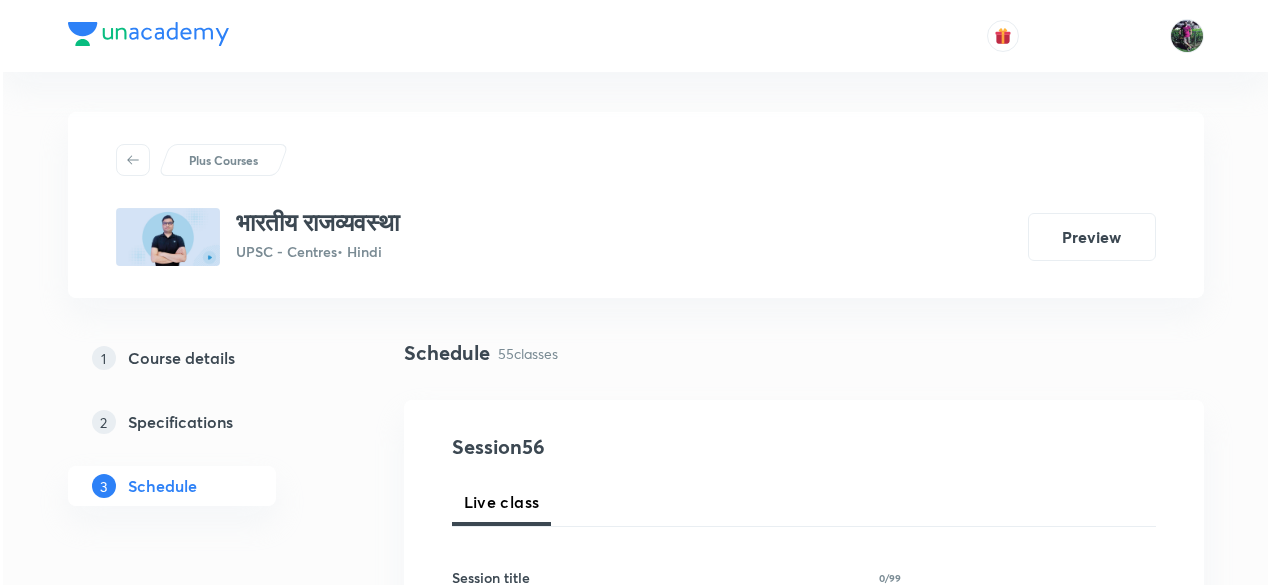 scroll, scrollTop: 0, scrollLeft: 0, axis: both 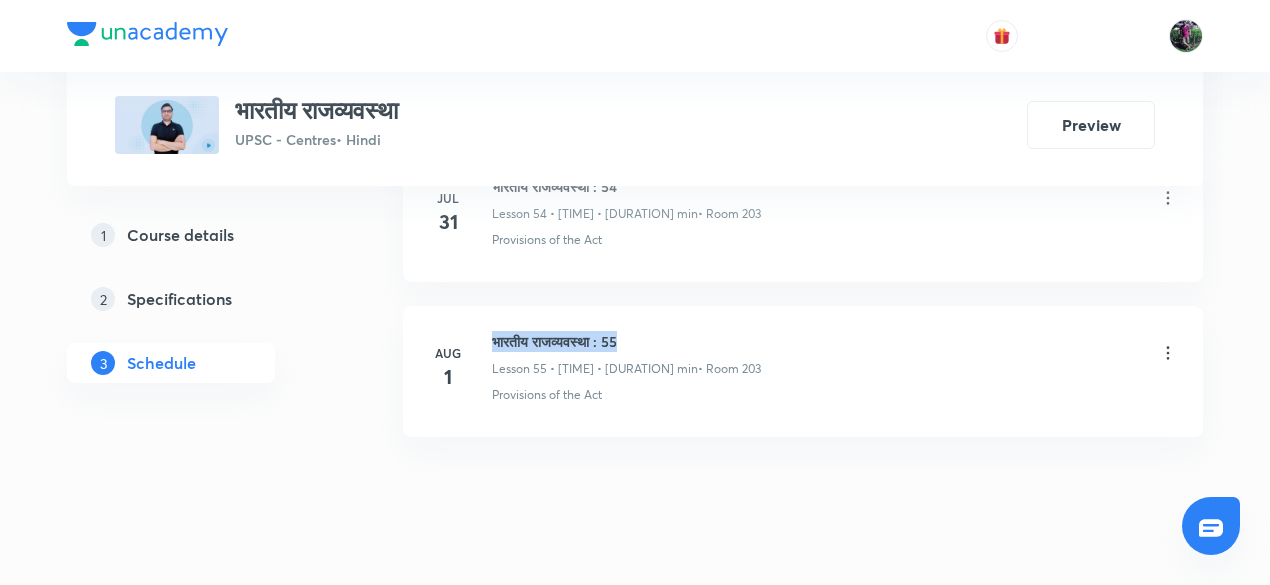 drag, startPoint x: 494, startPoint y: 295, endPoint x: 670, endPoint y: 284, distance: 176.34341 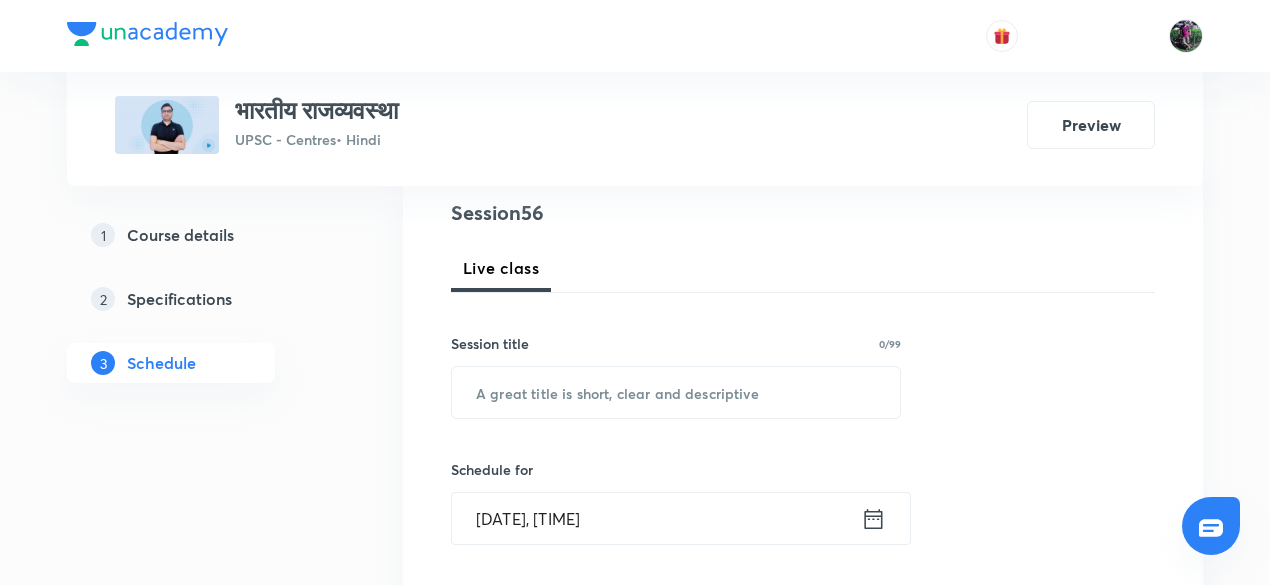 scroll, scrollTop: 244, scrollLeft: 0, axis: vertical 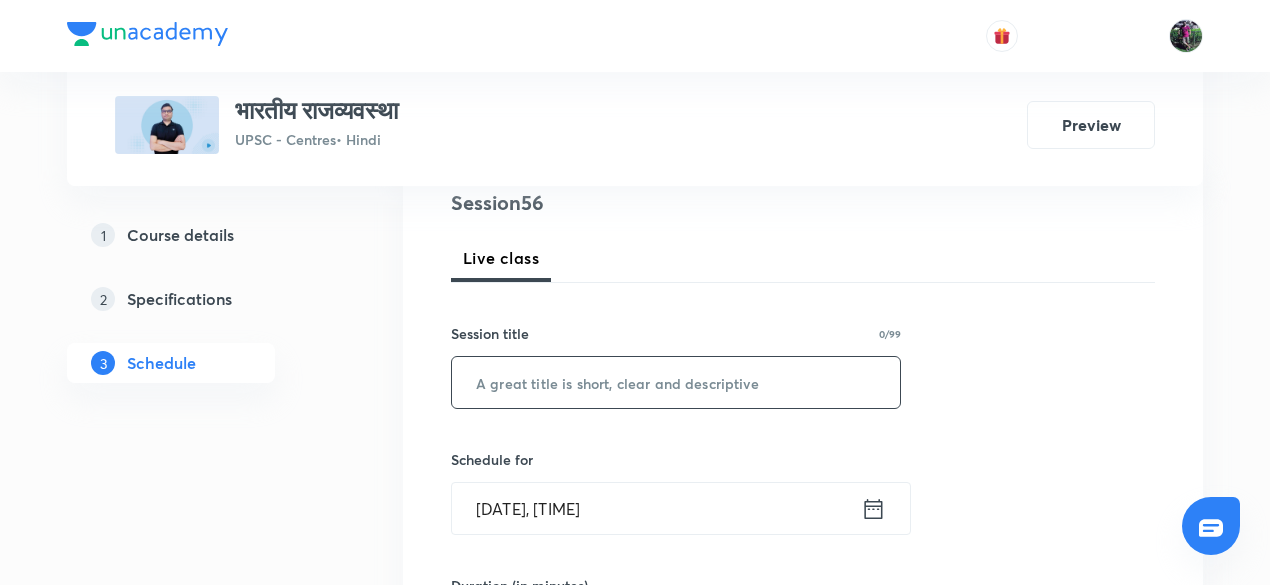 click at bounding box center (676, 382) 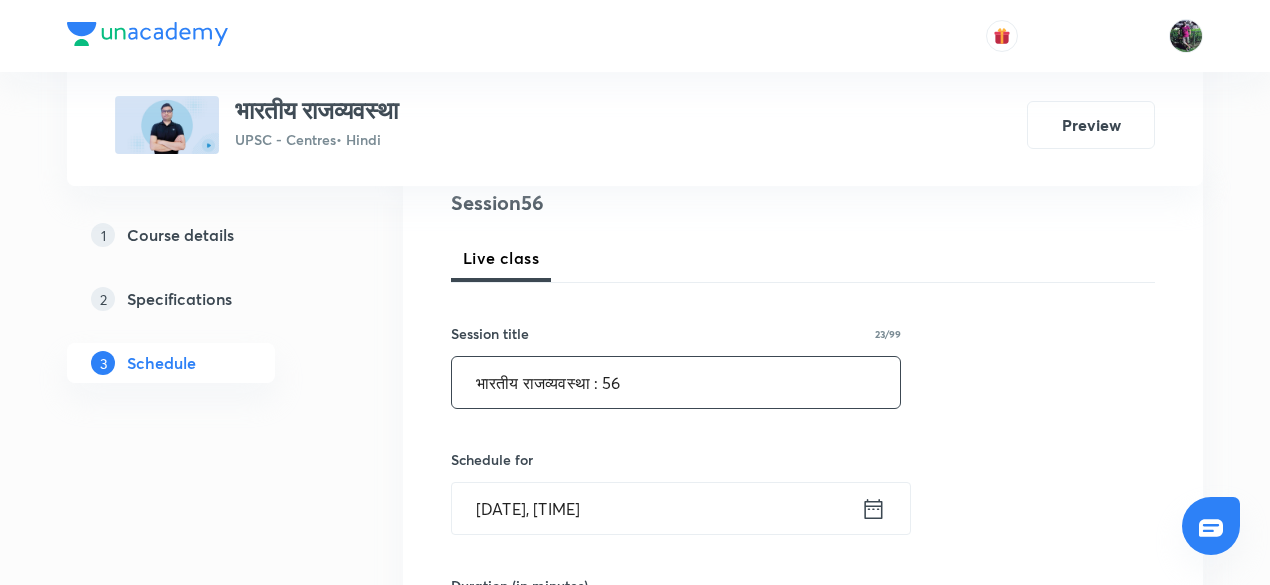 type on "भारतीय राजव्यवस्था : 56" 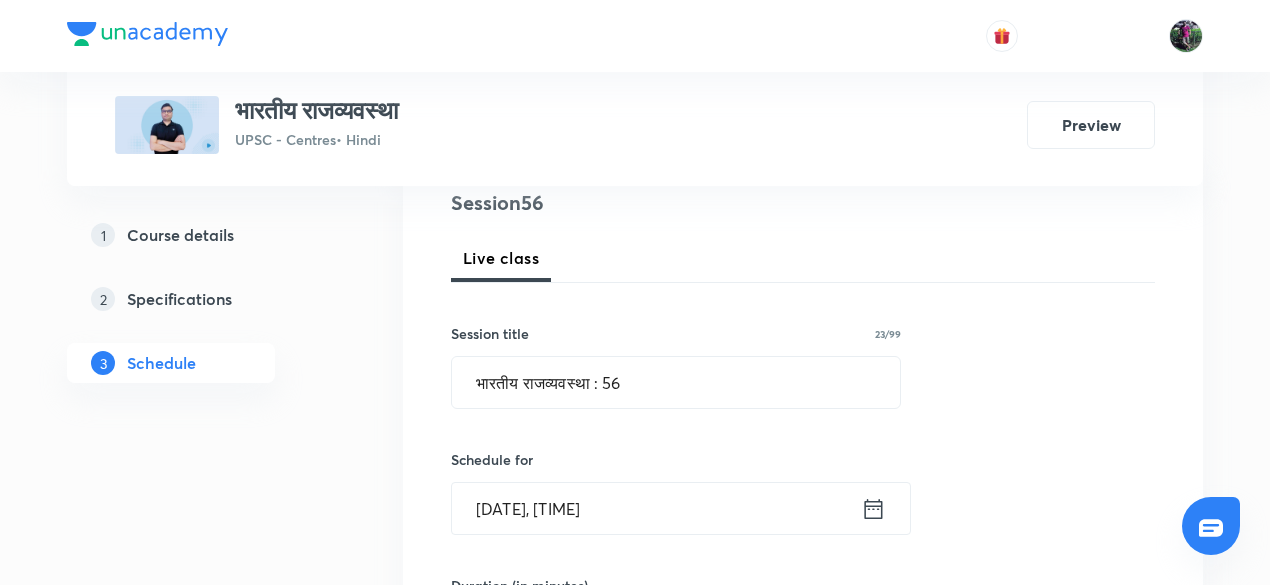 click on "Aug 2, 2025, 8:08 AM" at bounding box center (656, 508) 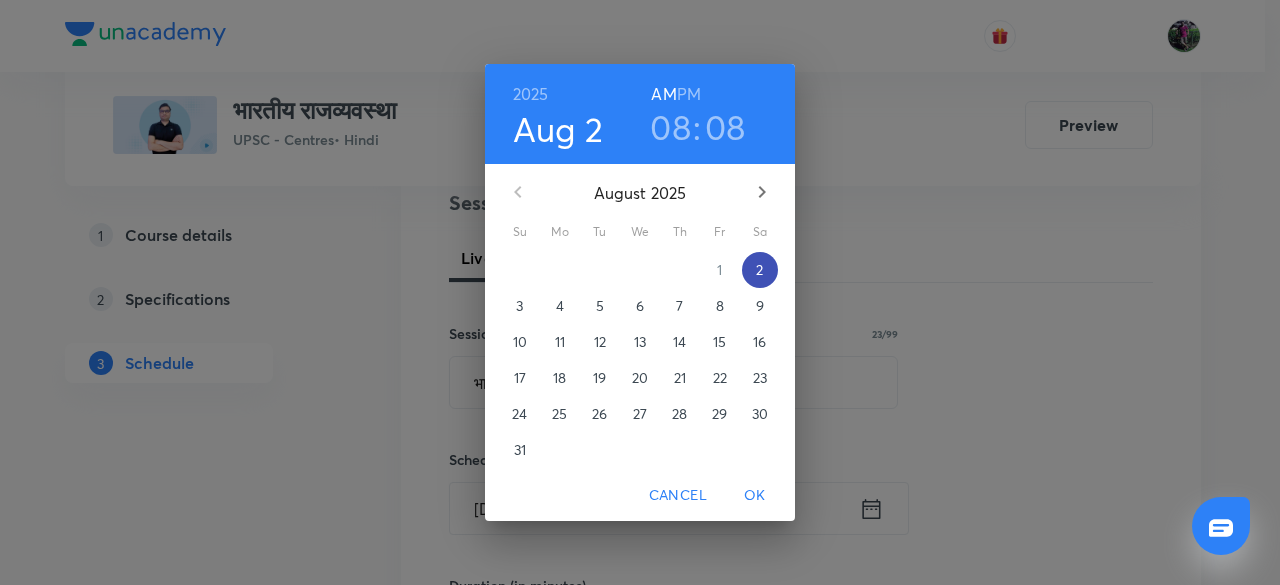 click on "2" at bounding box center (760, 270) 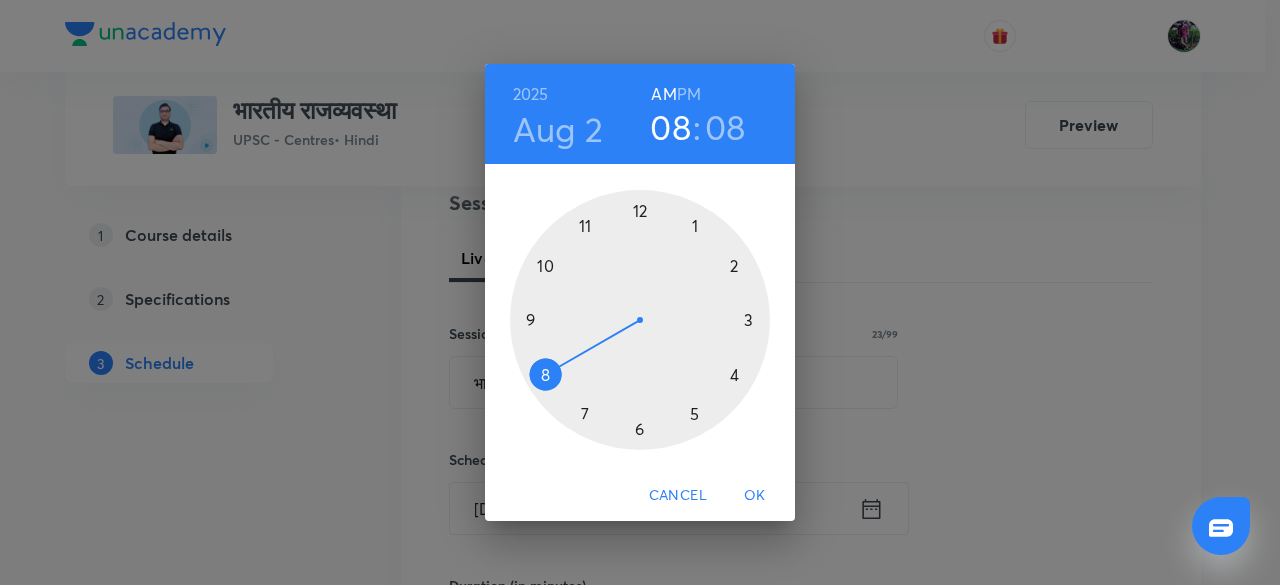 click at bounding box center [640, 320] 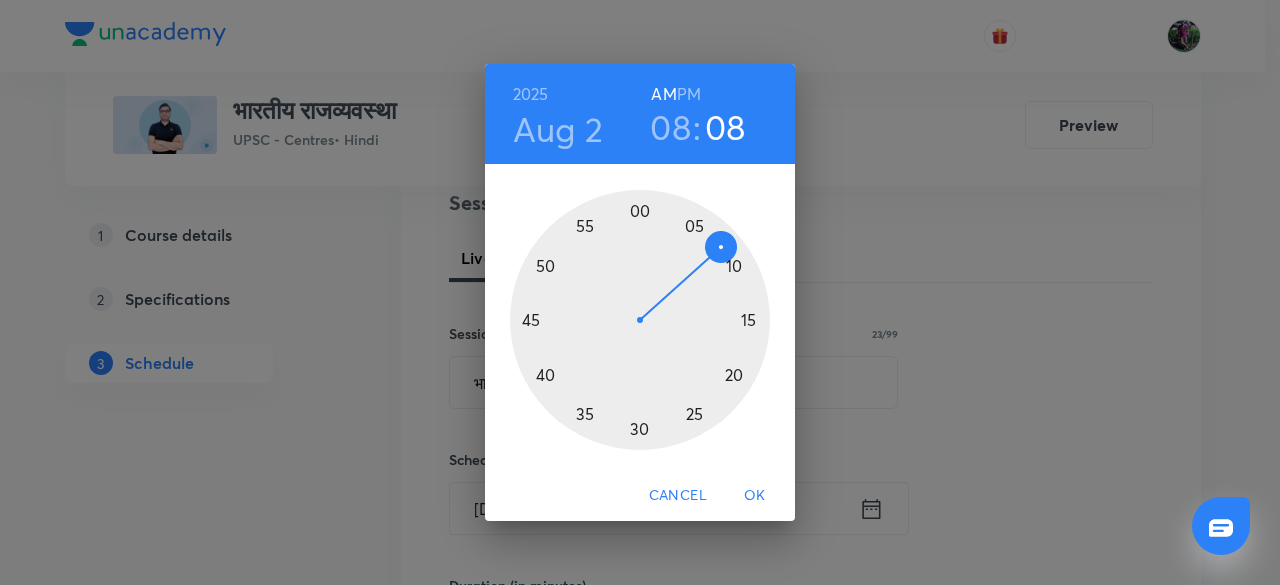 click at bounding box center (640, 320) 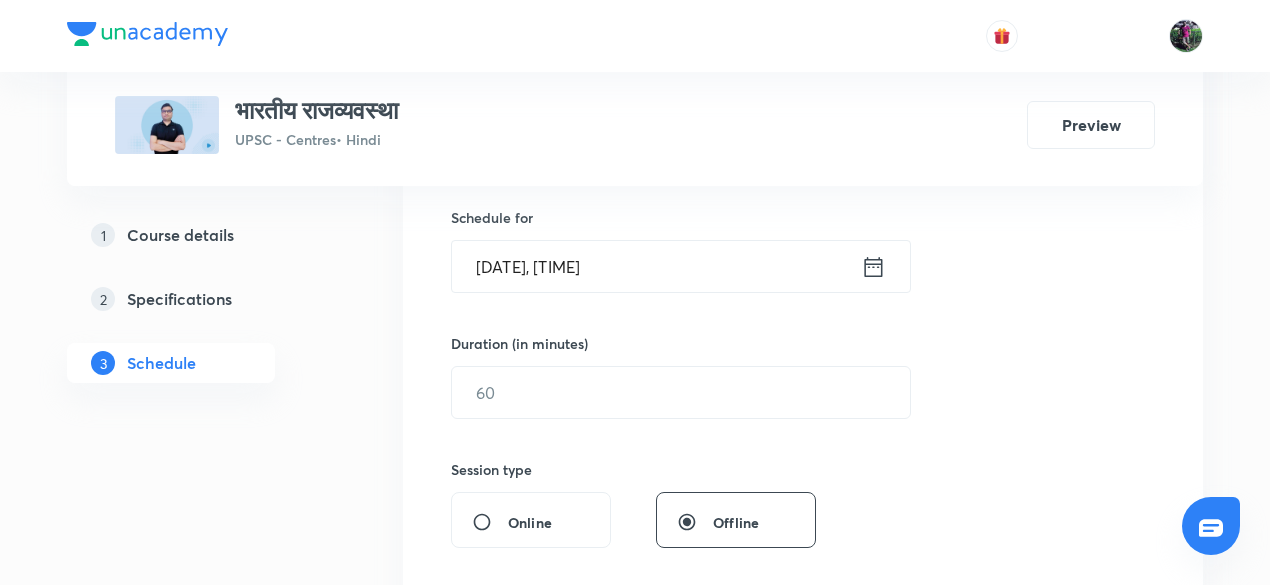 scroll, scrollTop: 490, scrollLeft: 0, axis: vertical 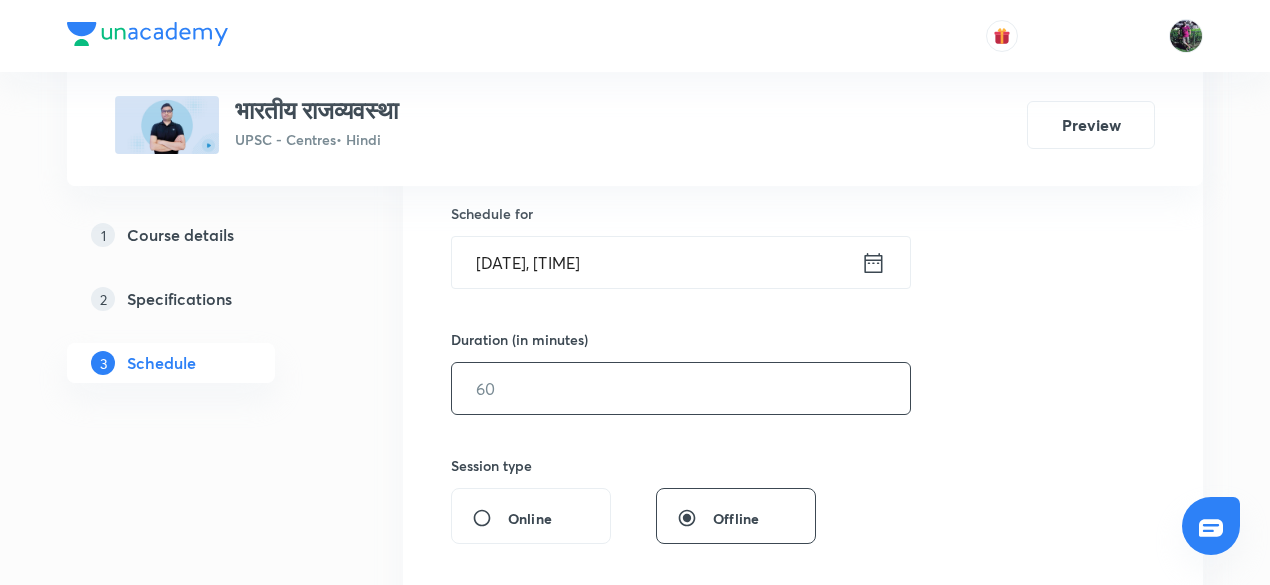click at bounding box center (681, 388) 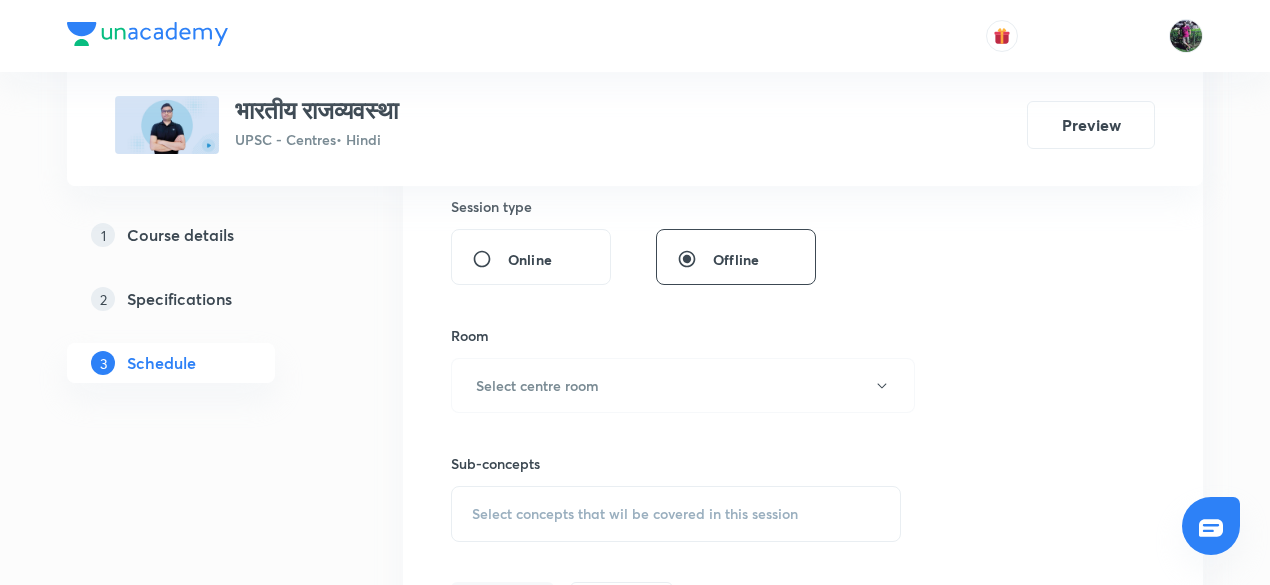 scroll, scrollTop: 841, scrollLeft: 0, axis: vertical 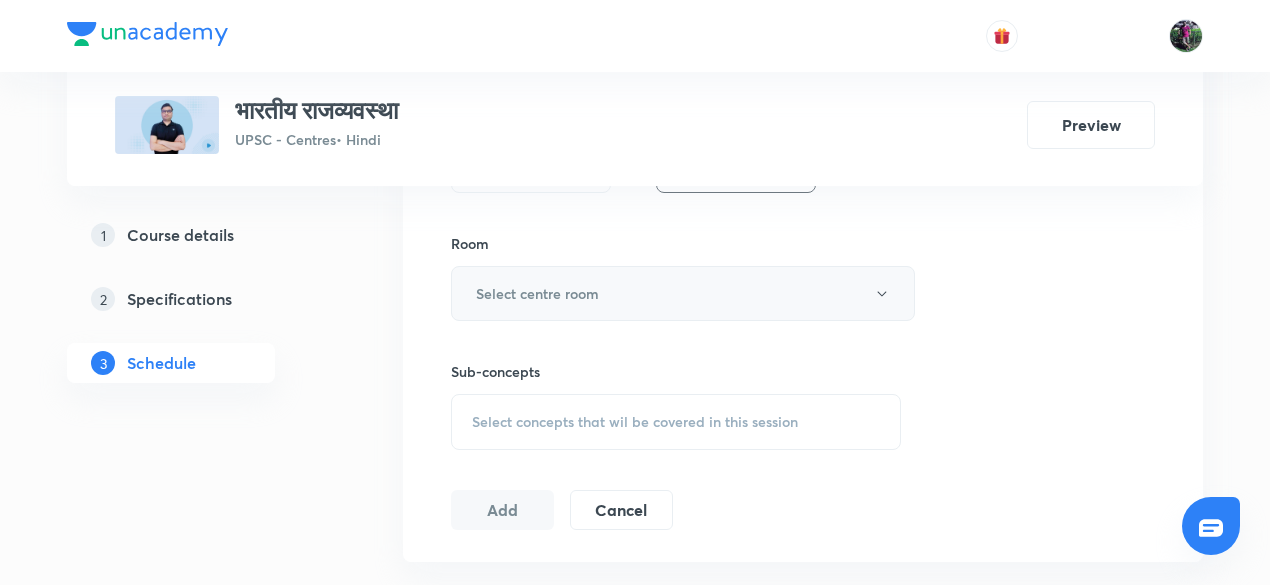 type on "180" 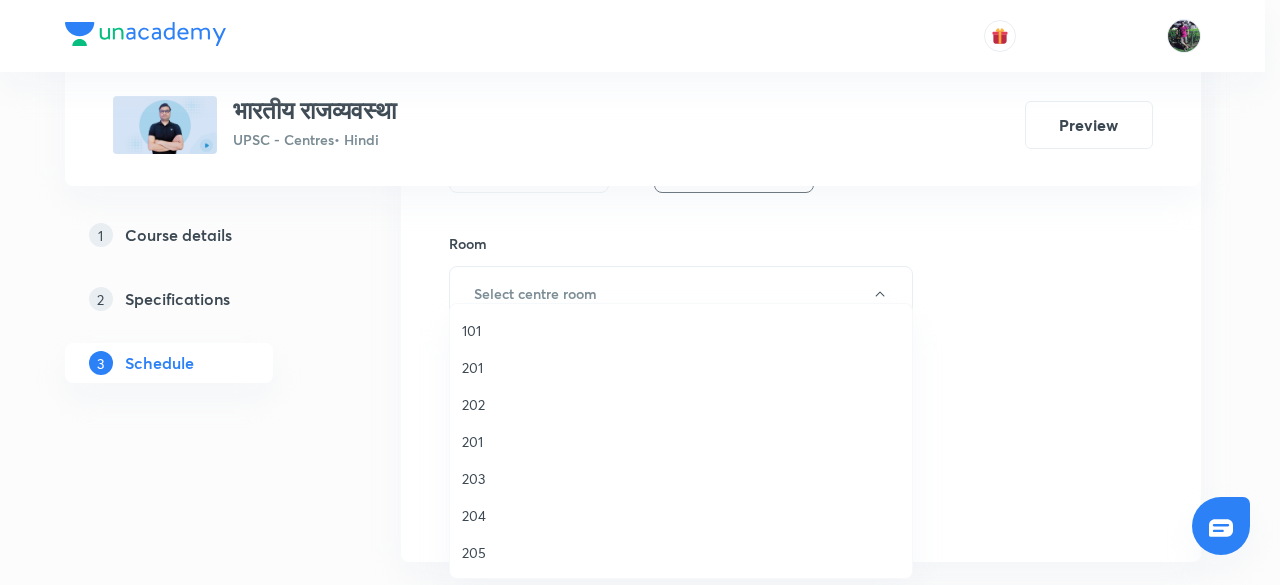 click on "203" at bounding box center (681, 478) 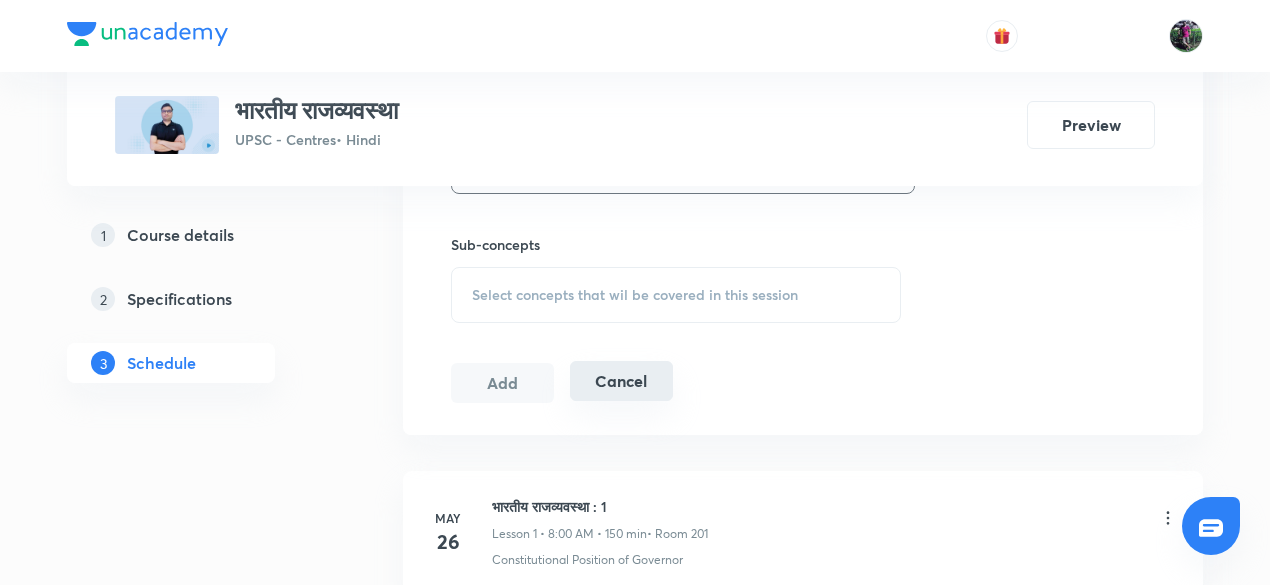 scroll, scrollTop: 970, scrollLeft: 0, axis: vertical 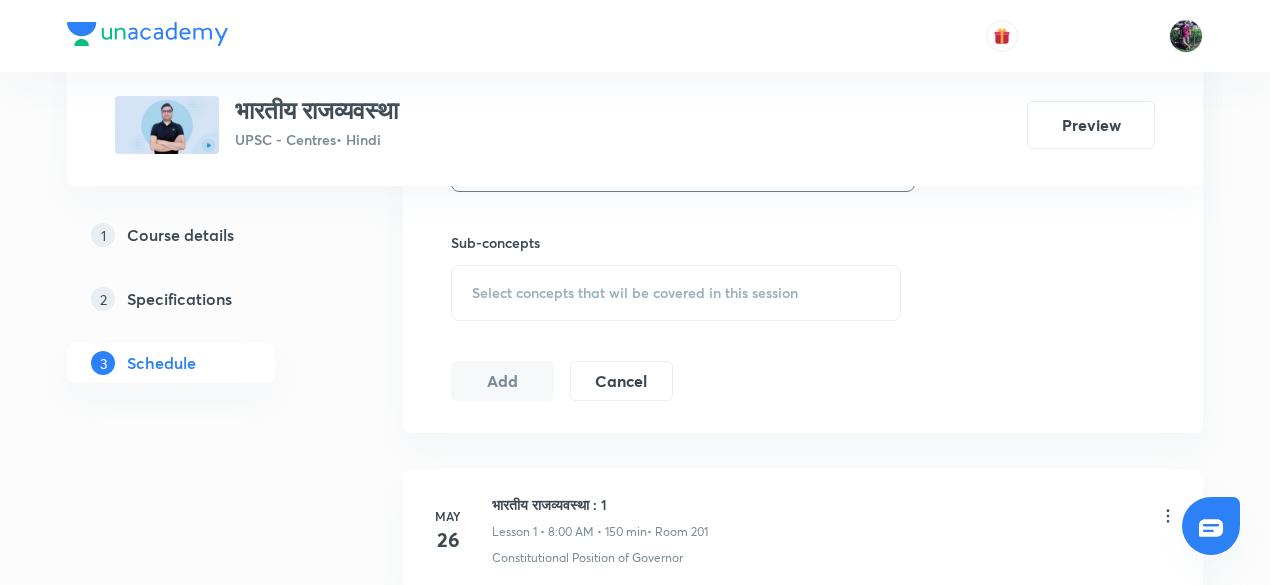 click on "Select concepts that wil be covered in this session" at bounding box center (635, 293) 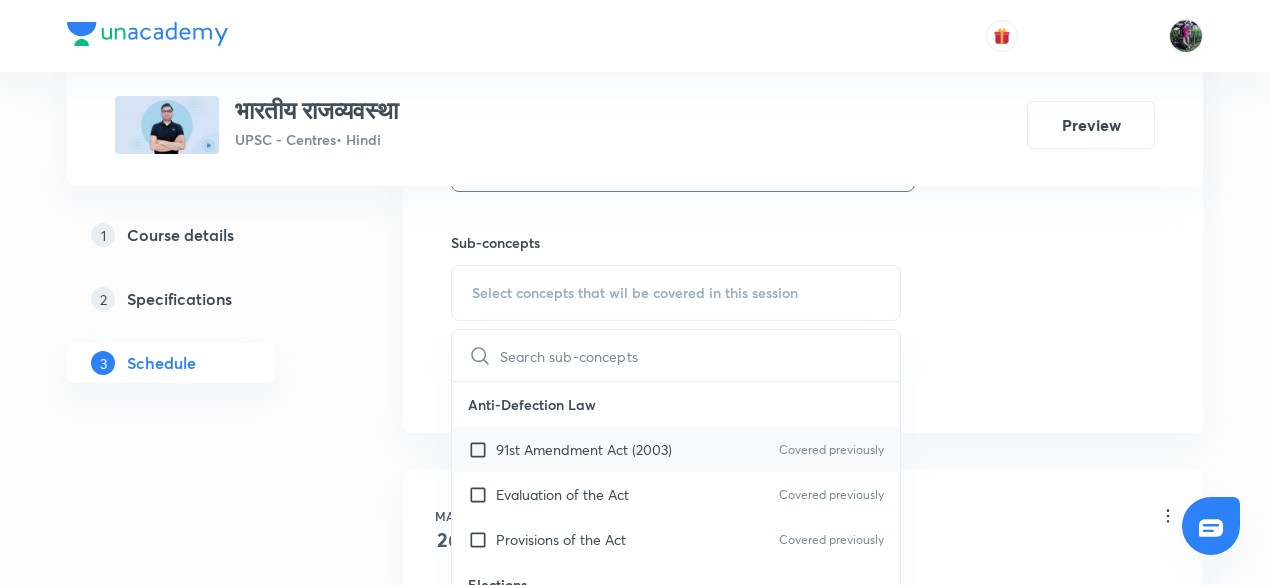 click on "91st Amendment Act (2003)" at bounding box center [584, 449] 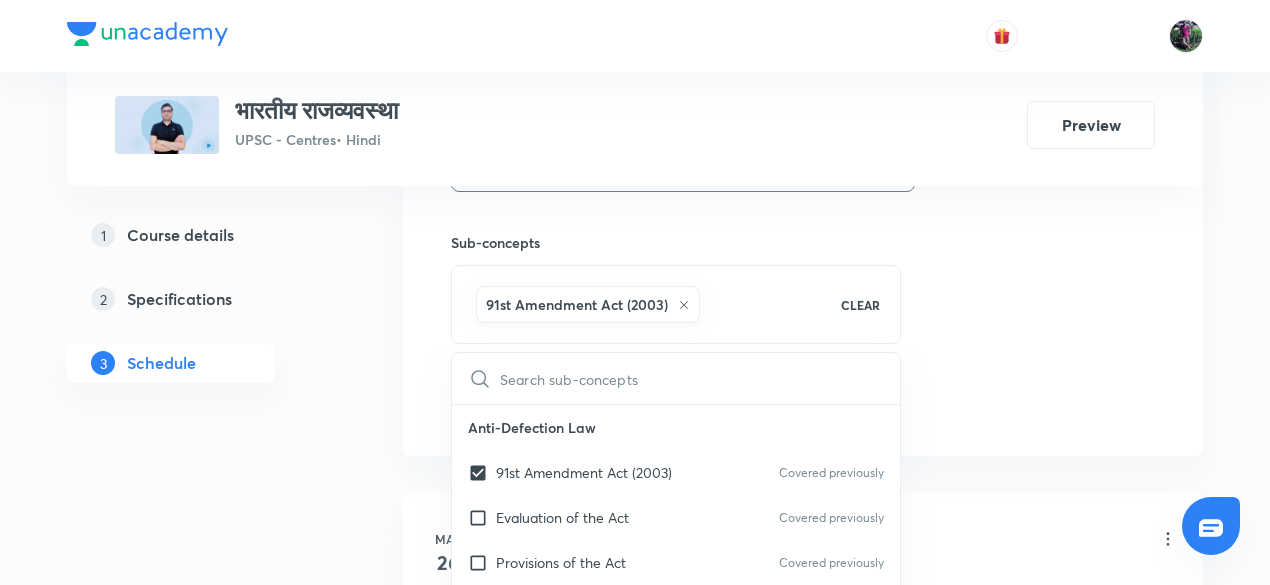 click on "Session  56 Live class Session title 23/99 भारतीय राजव्यवस्था : 56 ​ Schedule for Aug 2, 2025, 8:25 AM ​ Duration (in minutes) 180 ​   Session type Online Offline Room 203 Sub-concepts 91st Amendment Act (2003) CLEAR ​ Anti-Defection Law 91st Amendment Act (2003) Covered previously Evaluation of the Act Covered previously Provisions of the Act Covered previously Elections Election Machinery Election Process Electoral System Foreign Policy Gujral Doctrine of India Indias Foreign Policy Look East Policy of India Nuclear Doctrine of India Objectives of Indian Foreign Policy Justice Manepalli Commission Areas of Concern: Commission’s Perception Fifty Years of Working of the Constitution Recommendations of the Commission Terms of Reference of the Commission National Integration Meaning of National Integration National Foundation for Communal Harmony National Integration Council Obstacles to National Integration Political Parties Meaning and Types Party System in India" at bounding box center [803, -57] 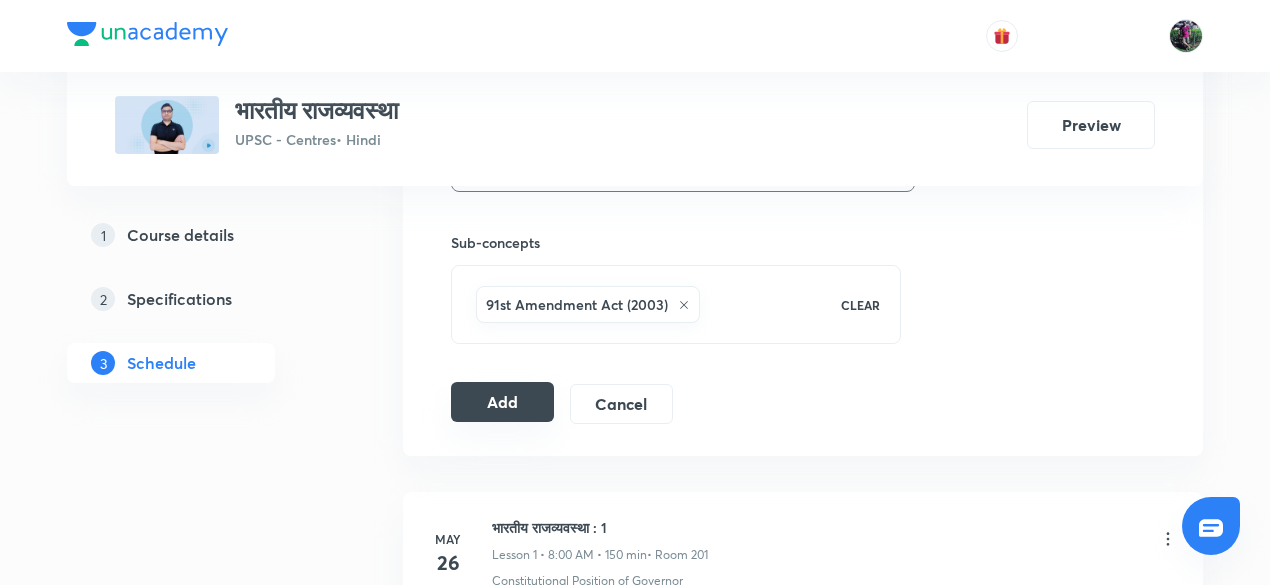 click on "Add" at bounding box center [502, 402] 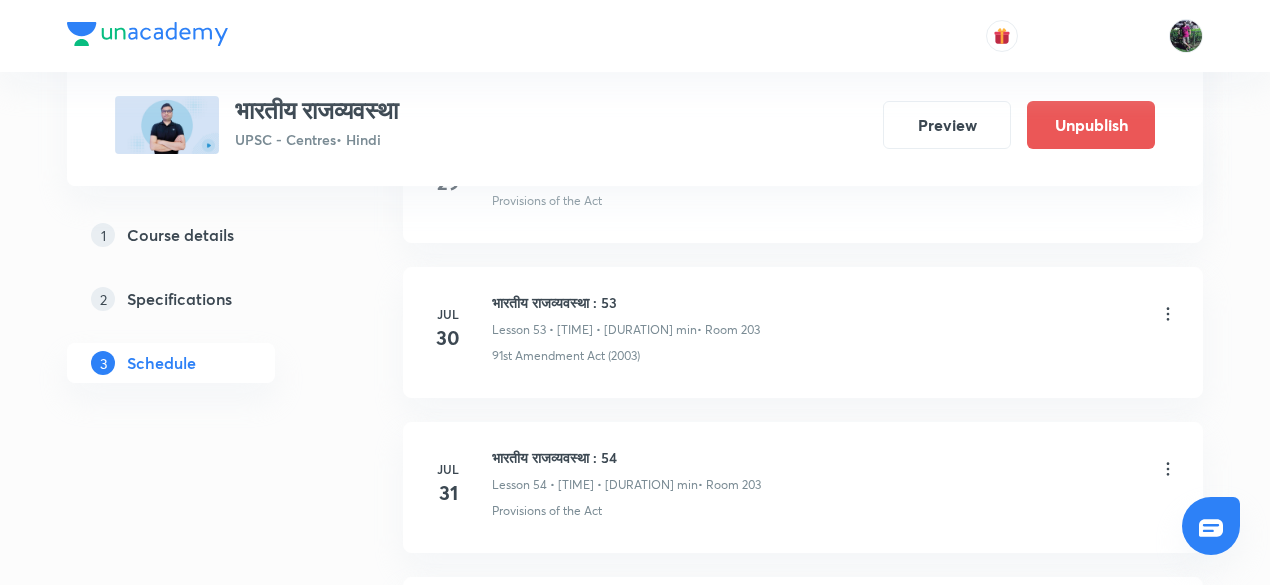 scroll, scrollTop: 8741, scrollLeft: 0, axis: vertical 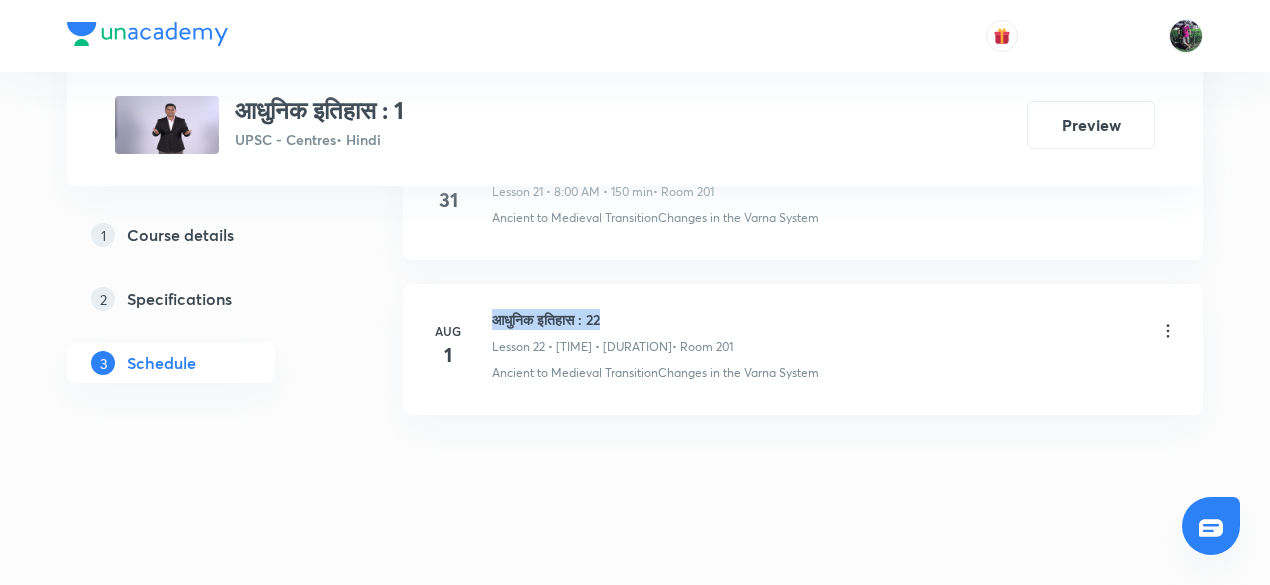 drag, startPoint x: 496, startPoint y: 302, endPoint x: 654, endPoint y: 299, distance: 158.02847 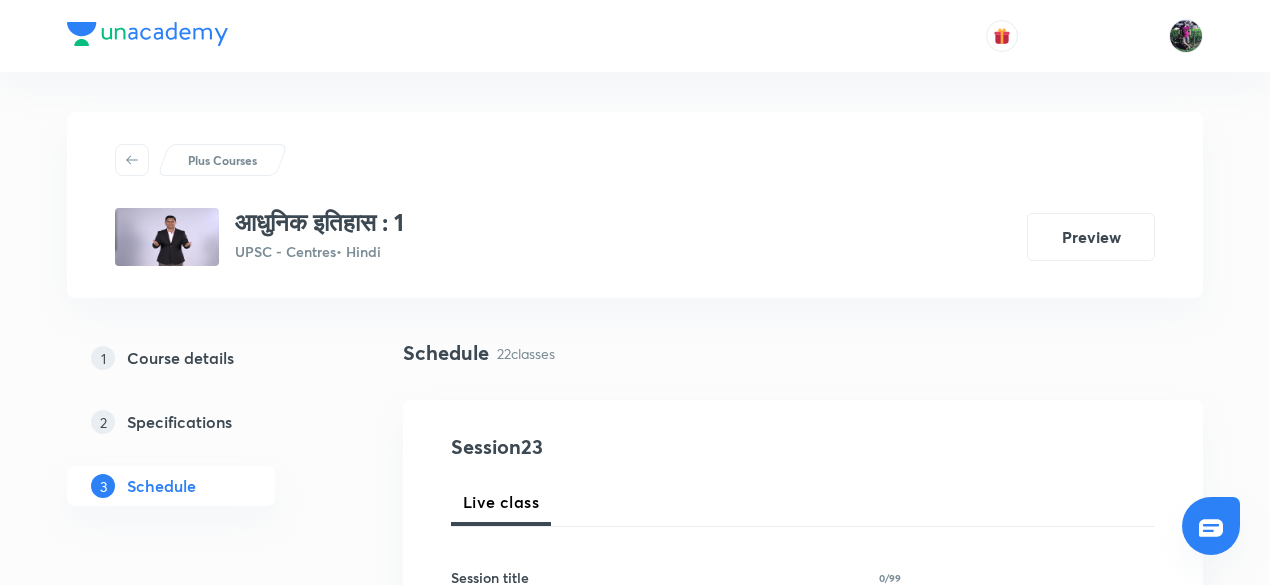 scroll, scrollTop: 246, scrollLeft: 0, axis: vertical 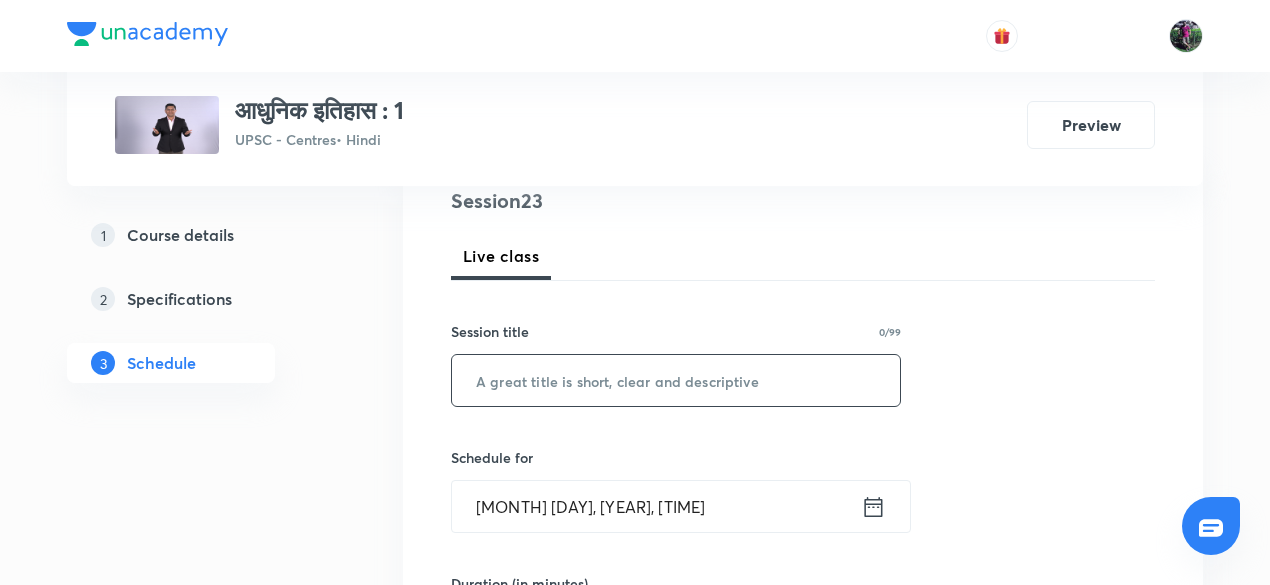 click at bounding box center [676, 380] 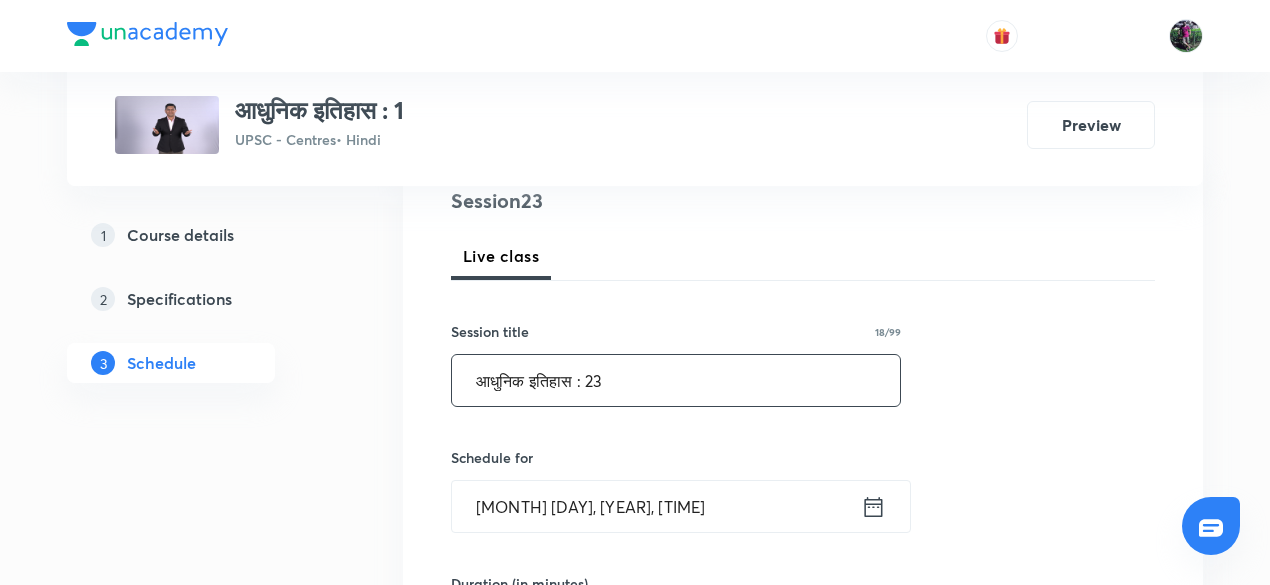 type on "आधुनिक इतिहास : 23" 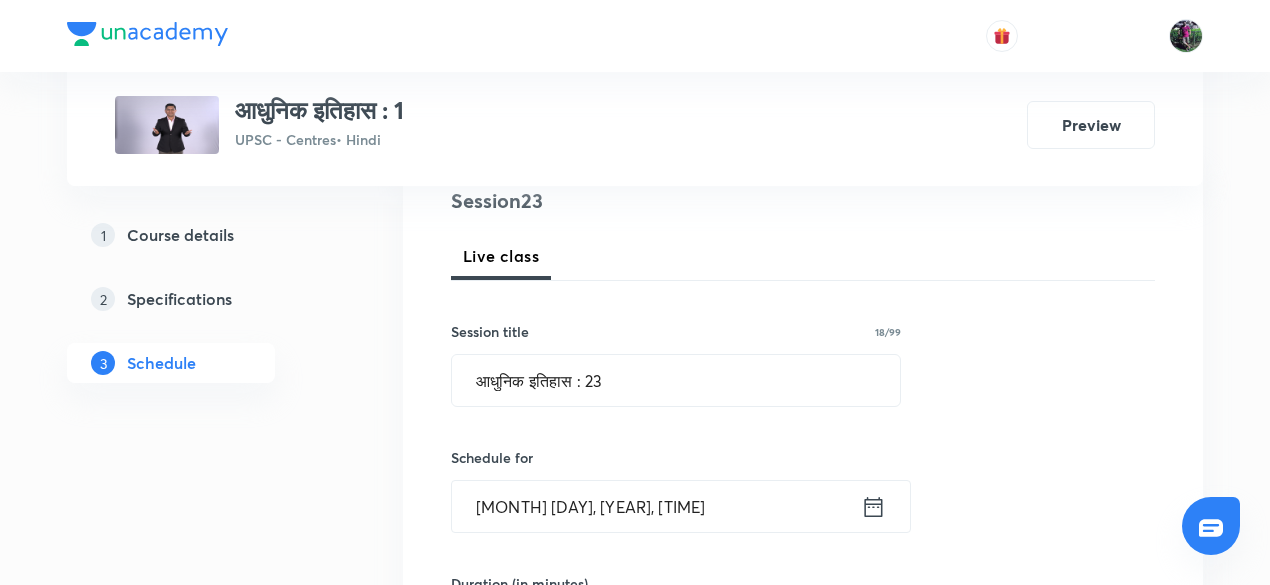 click on "Aug 2, 2025, 8:10 AM" at bounding box center (656, 506) 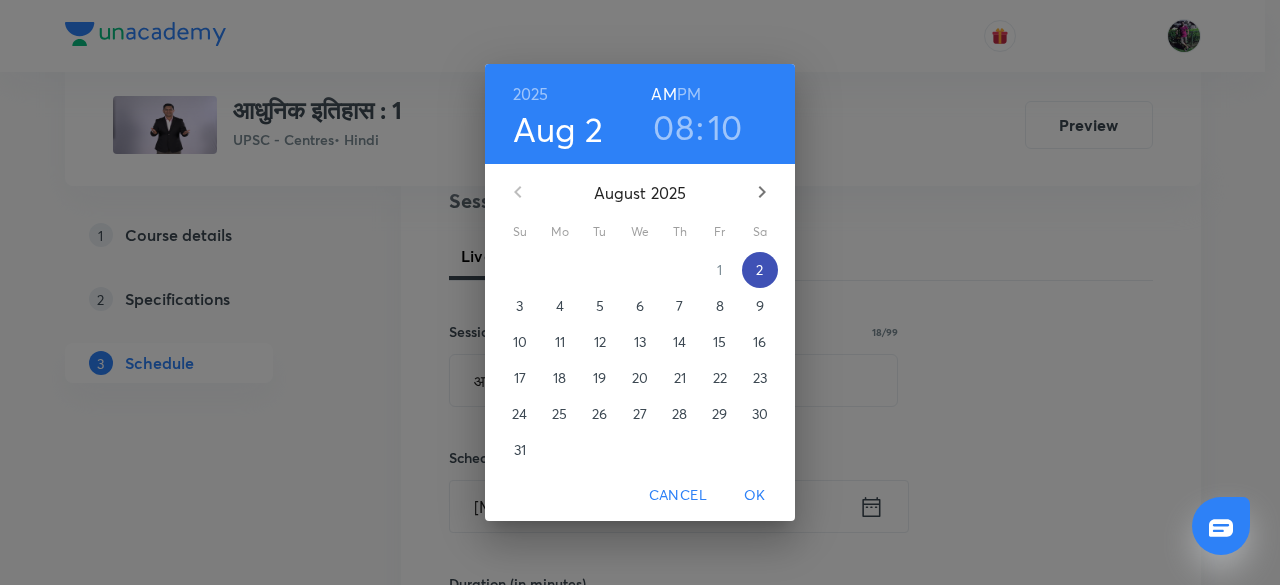 click on "2" at bounding box center (759, 270) 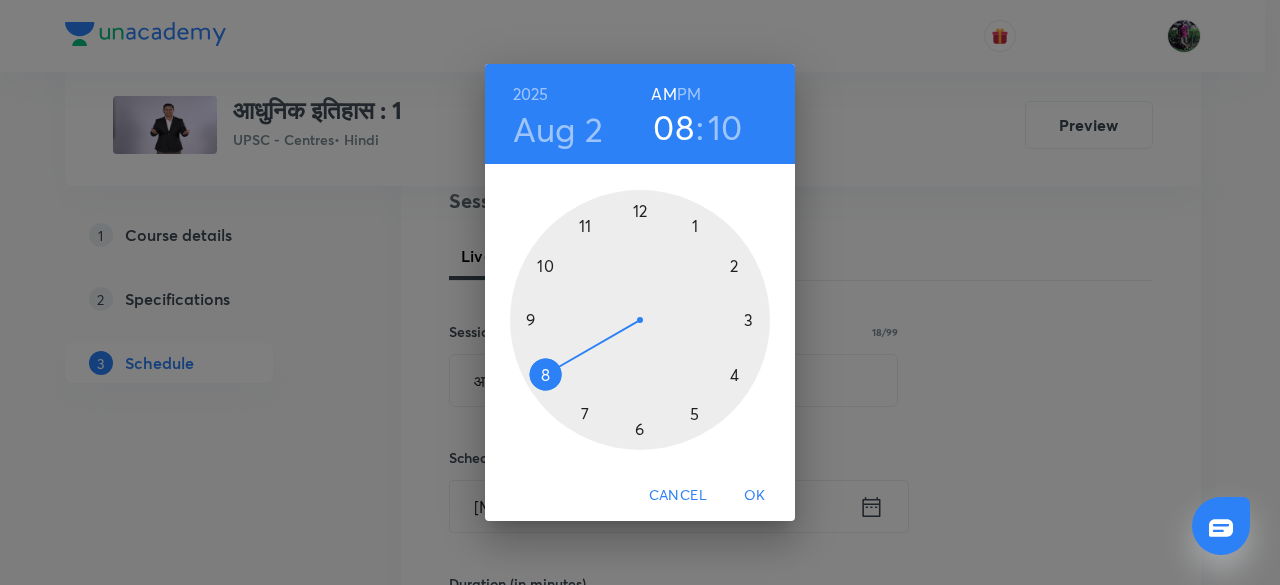 click at bounding box center [640, 320] 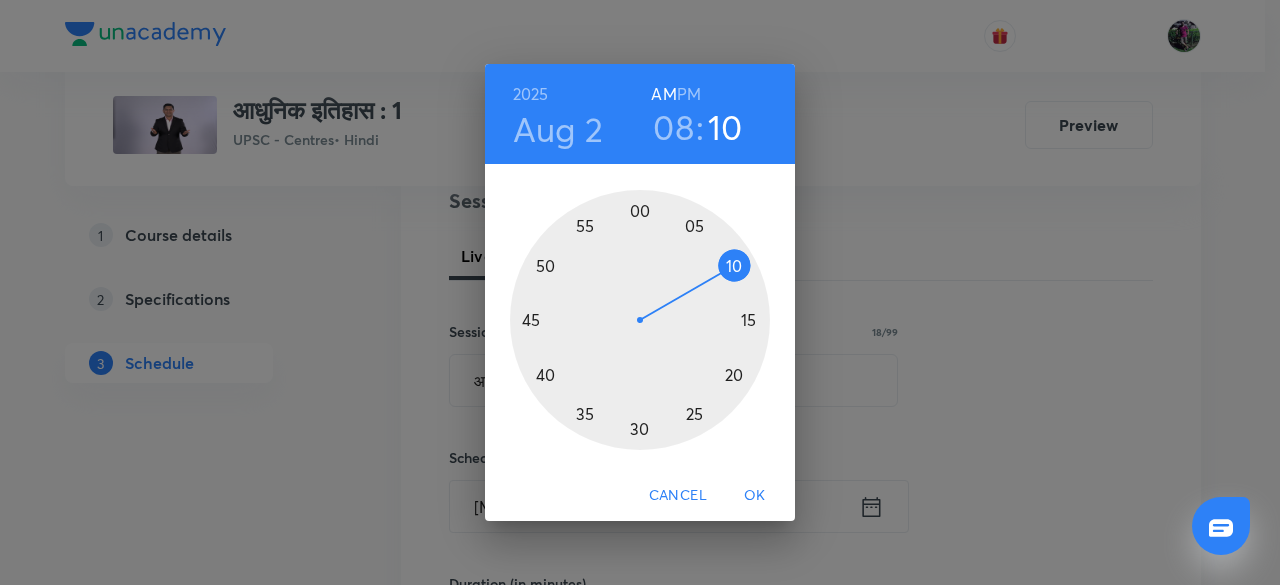 click at bounding box center [640, 320] 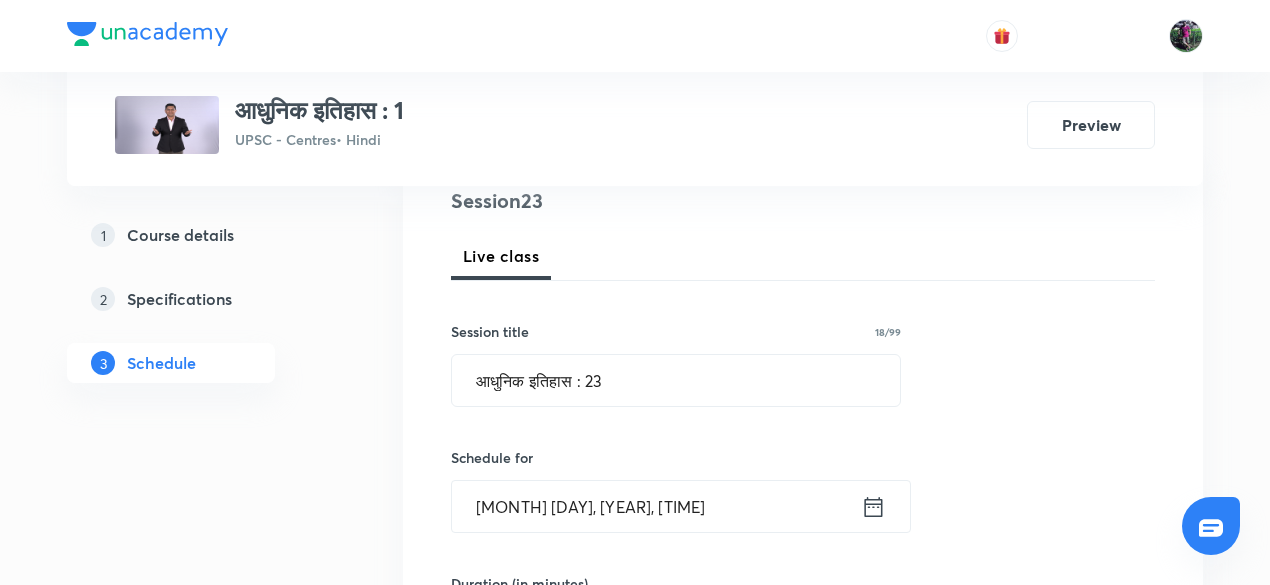 click on "Aug 2, 2025, 8:25 AM" at bounding box center [656, 506] 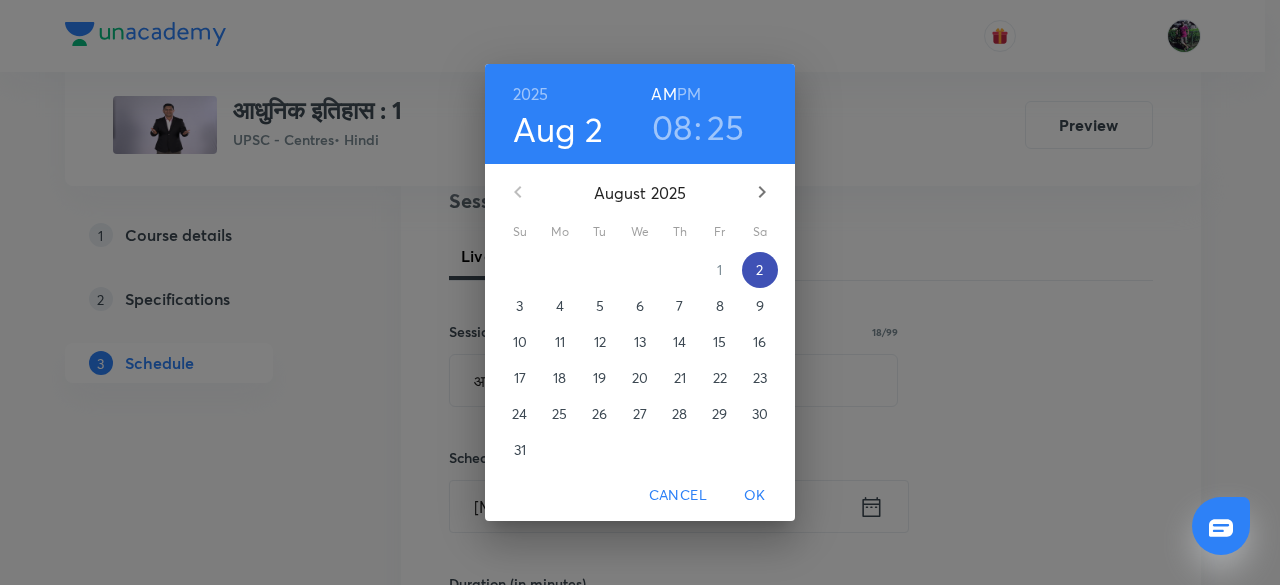 click on "2" at bounding box center [759, 270] 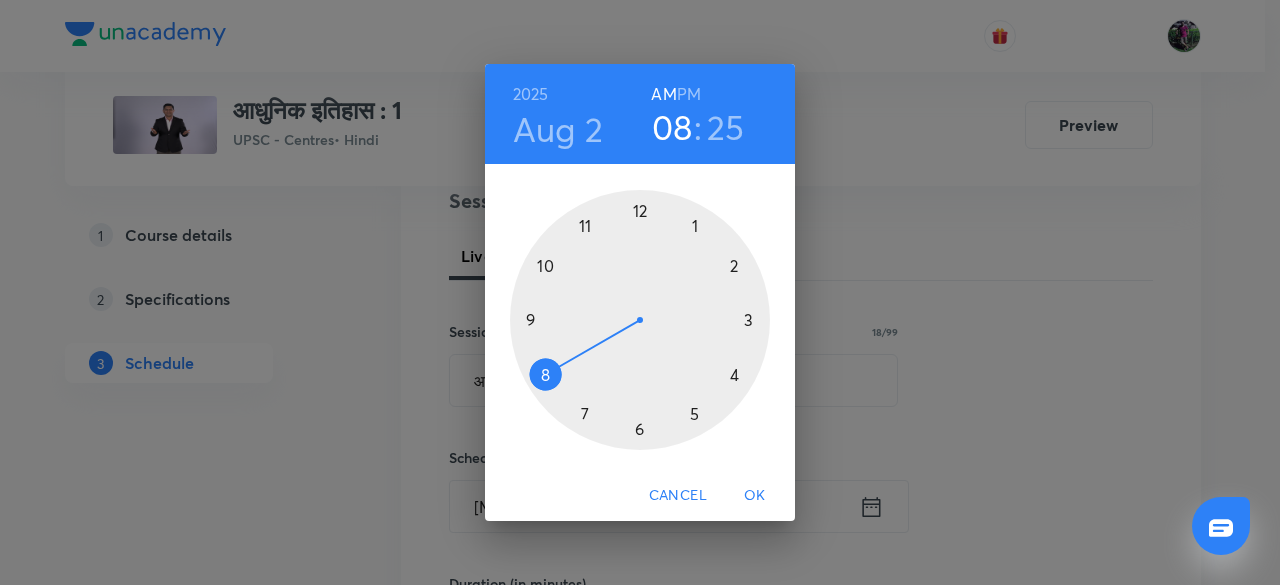 click at bounding box center [640, 320] 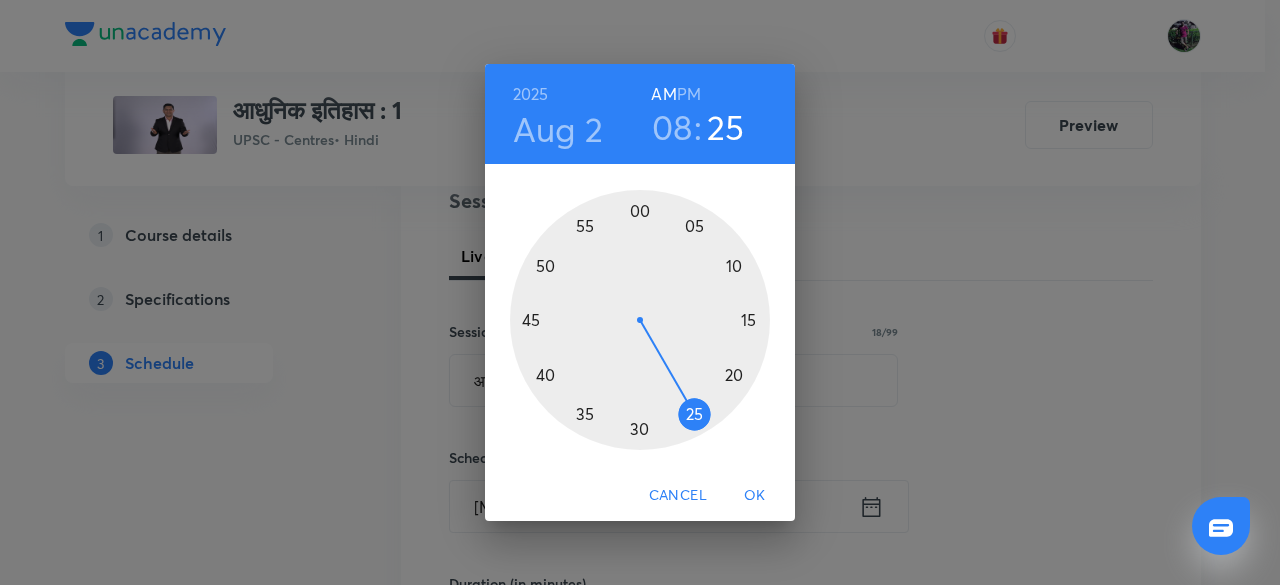 click at bounding box center [640, 320] 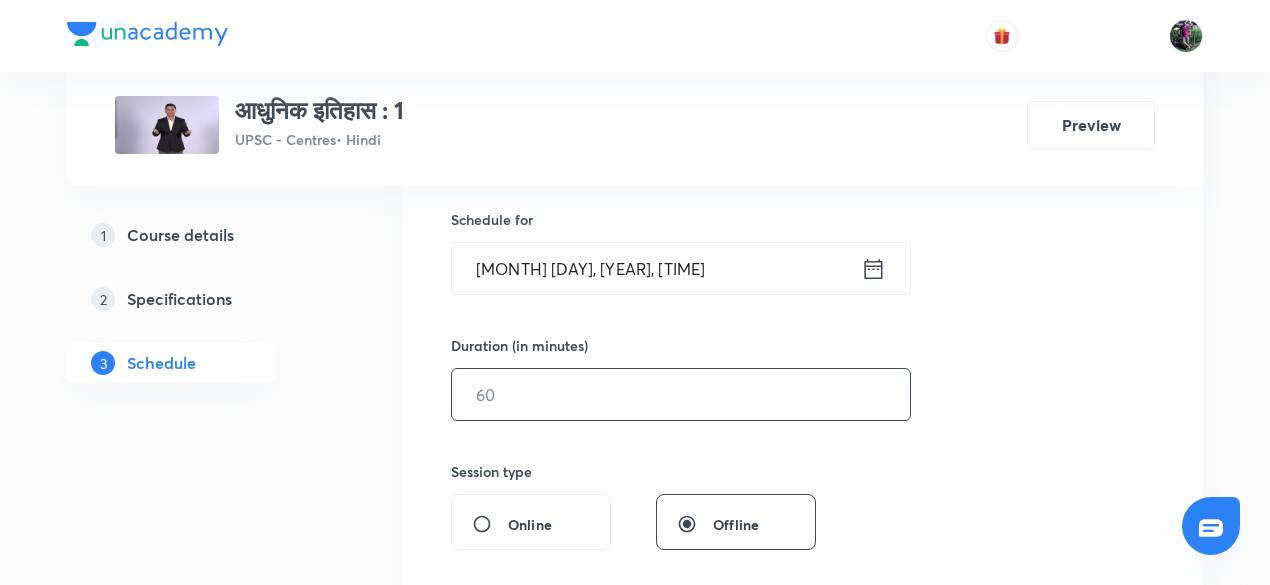 scroll, scrollTop: 485, scrollLeft: 0, axis: vertical 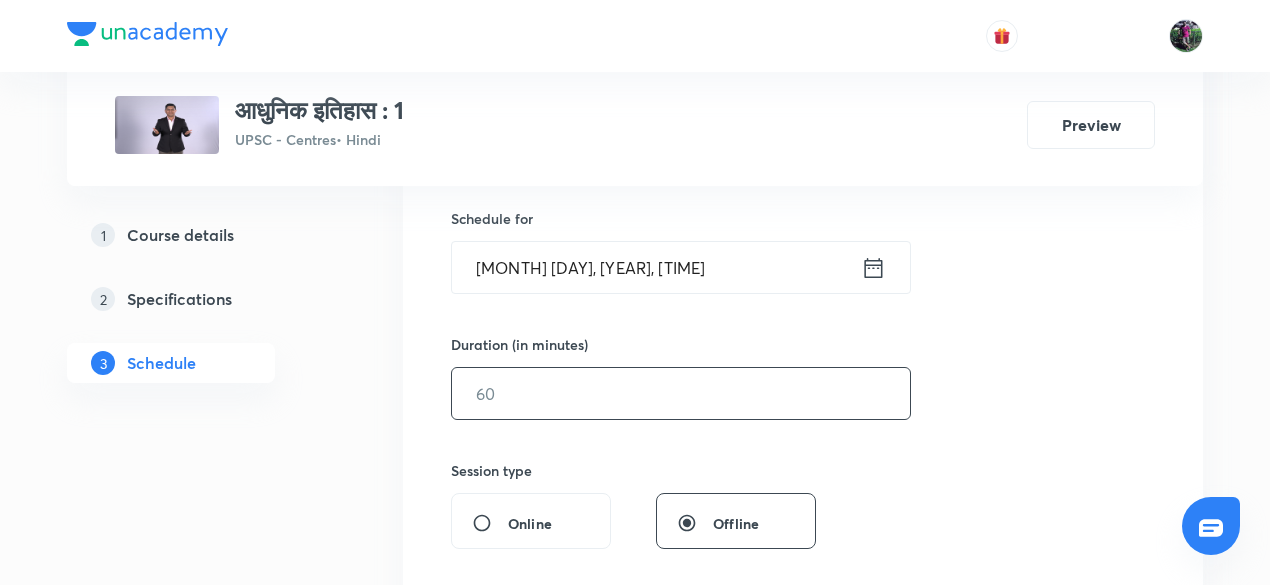 click at bounding box center (681, 393) 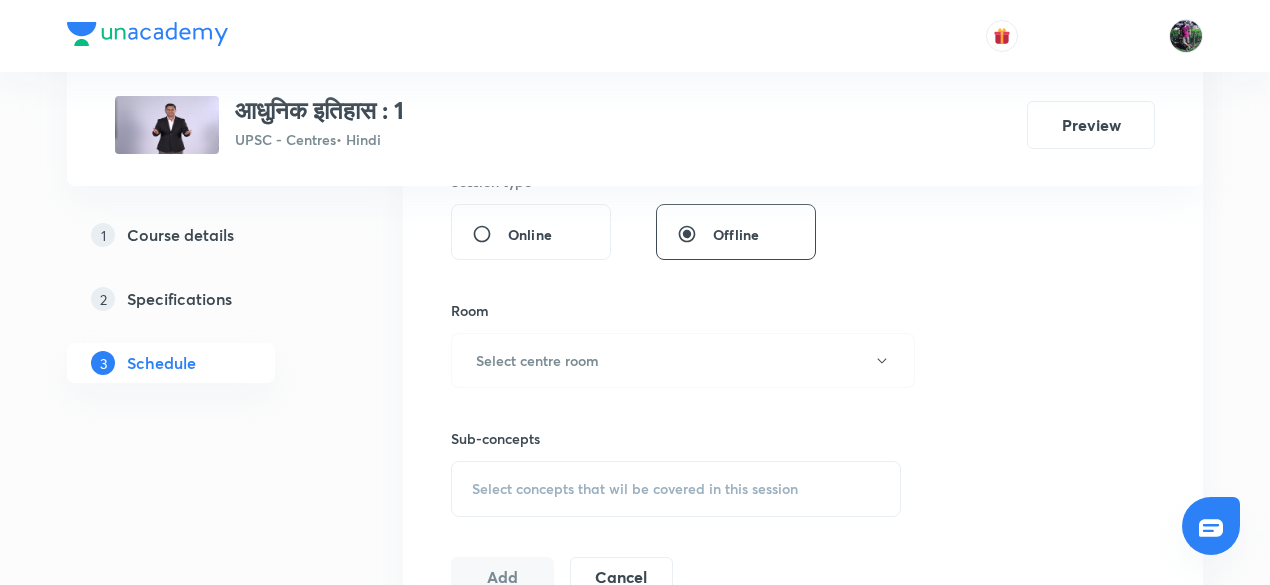 scroll, scrollTop: 789, scrollLeft: 0, axis: vertical 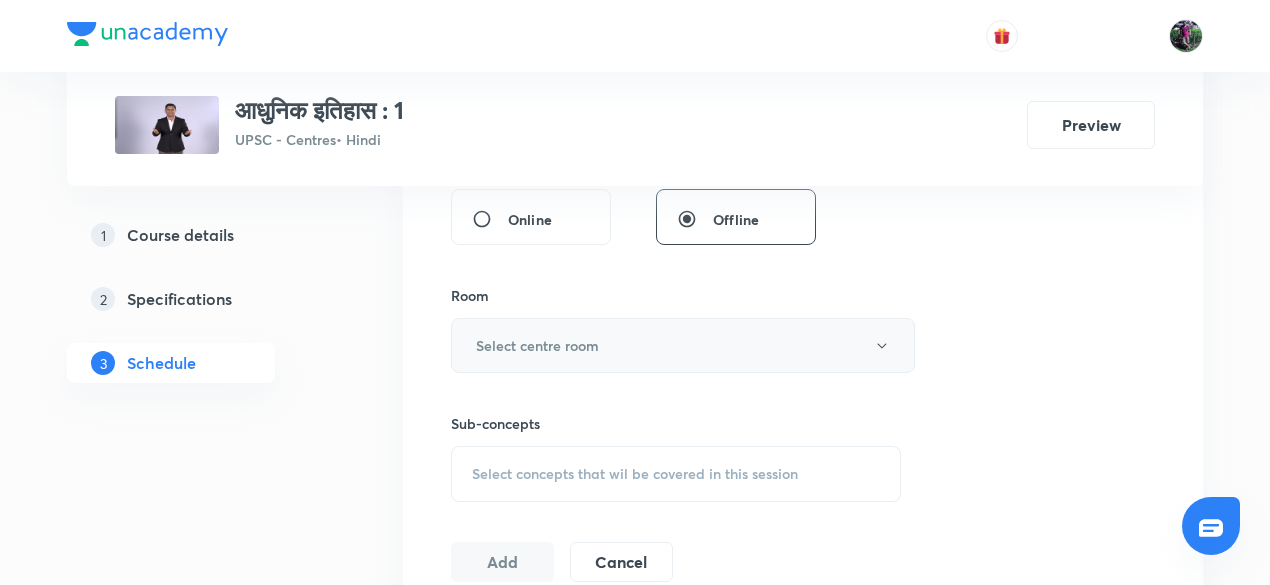 type on "150" 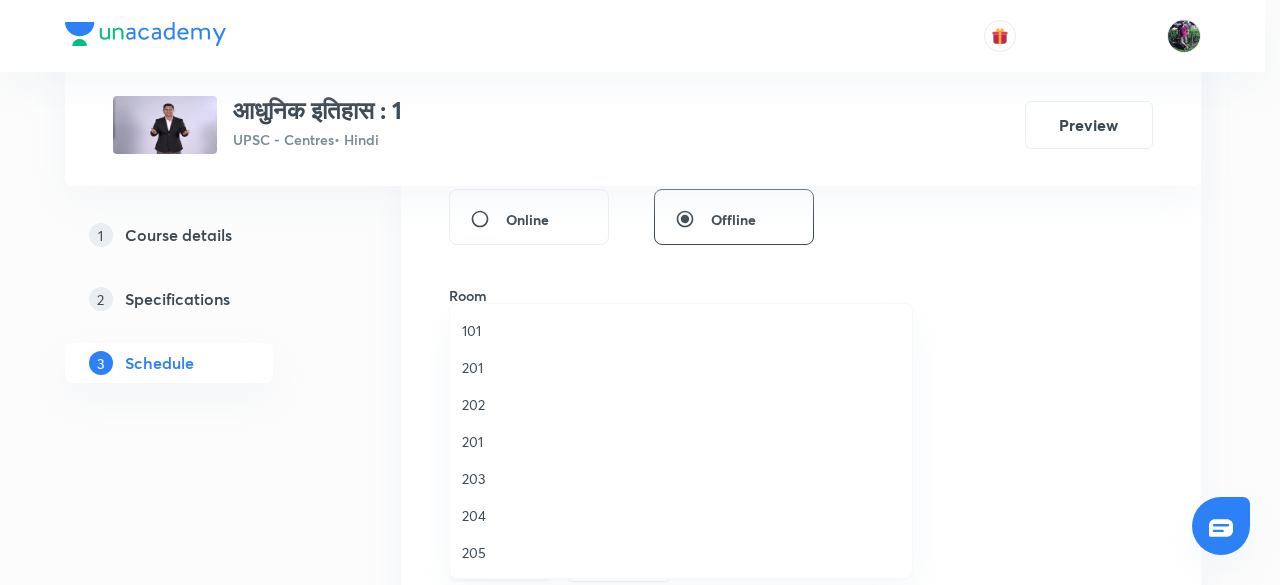 click on "204" at bounding box center [681, 515] 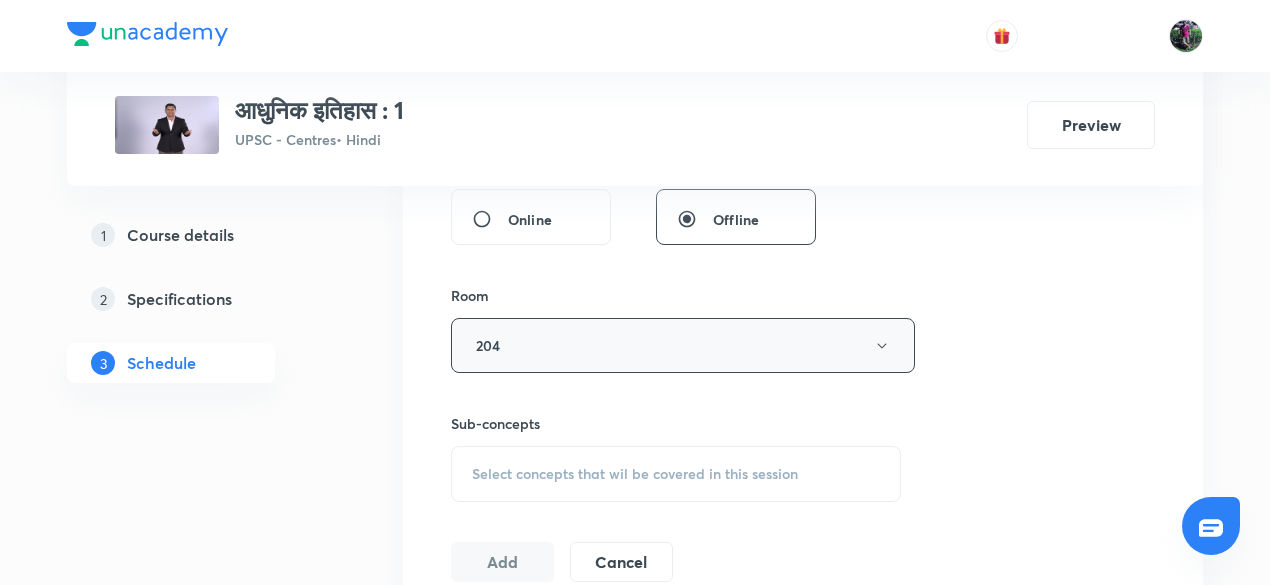 click on "204" at bounding box center (683, 345) 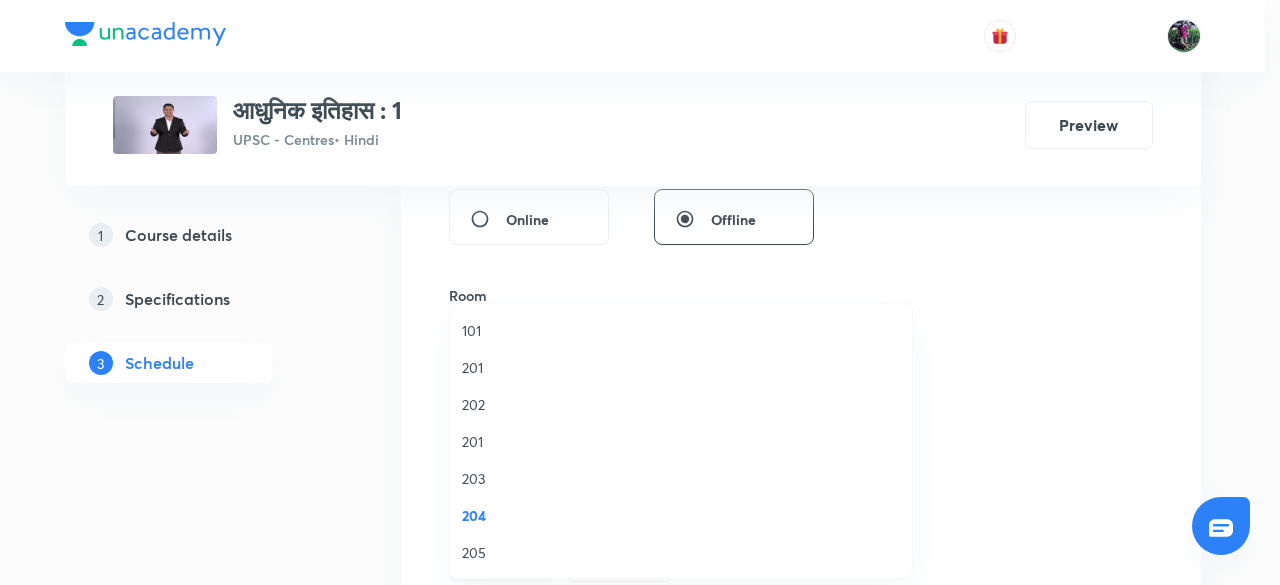 click on "201" at bounding box center (681, 441) 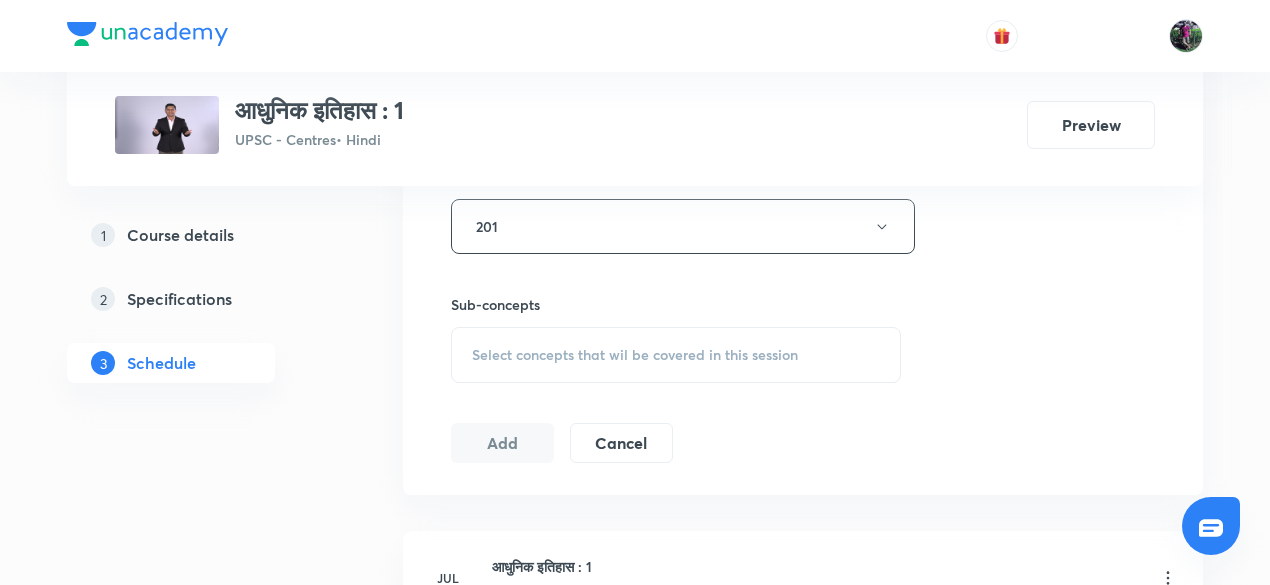 scroll, scrollTop: 909, scrollLeft: 0, axis: vertical 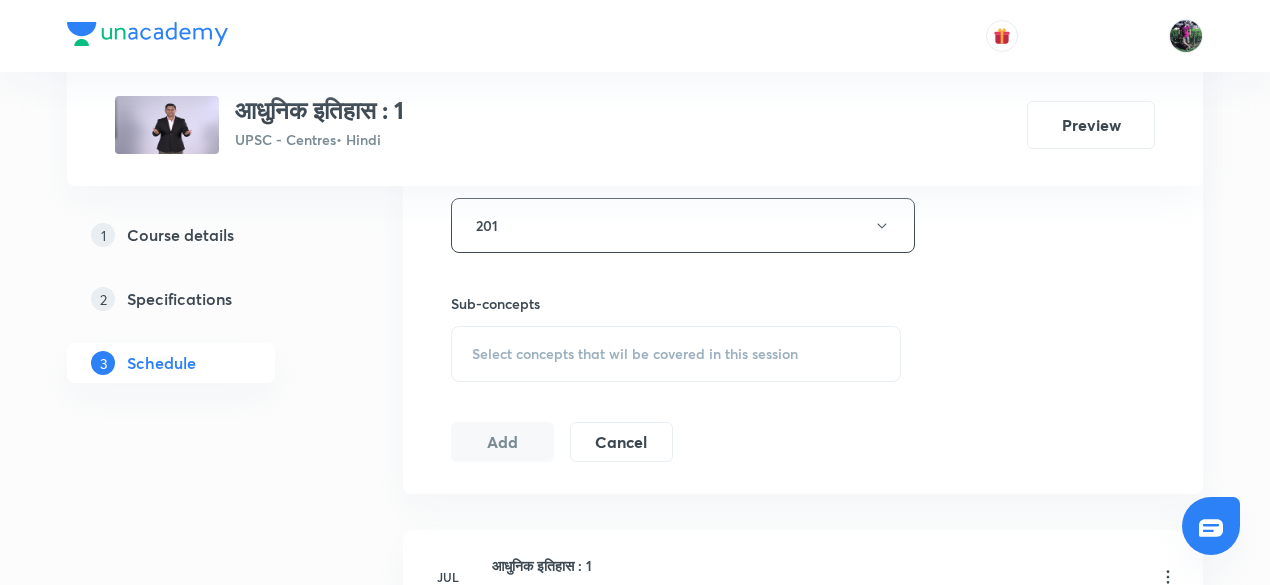click on "Select concepts that wil be covered in this session" at bounding box center (635, 354) 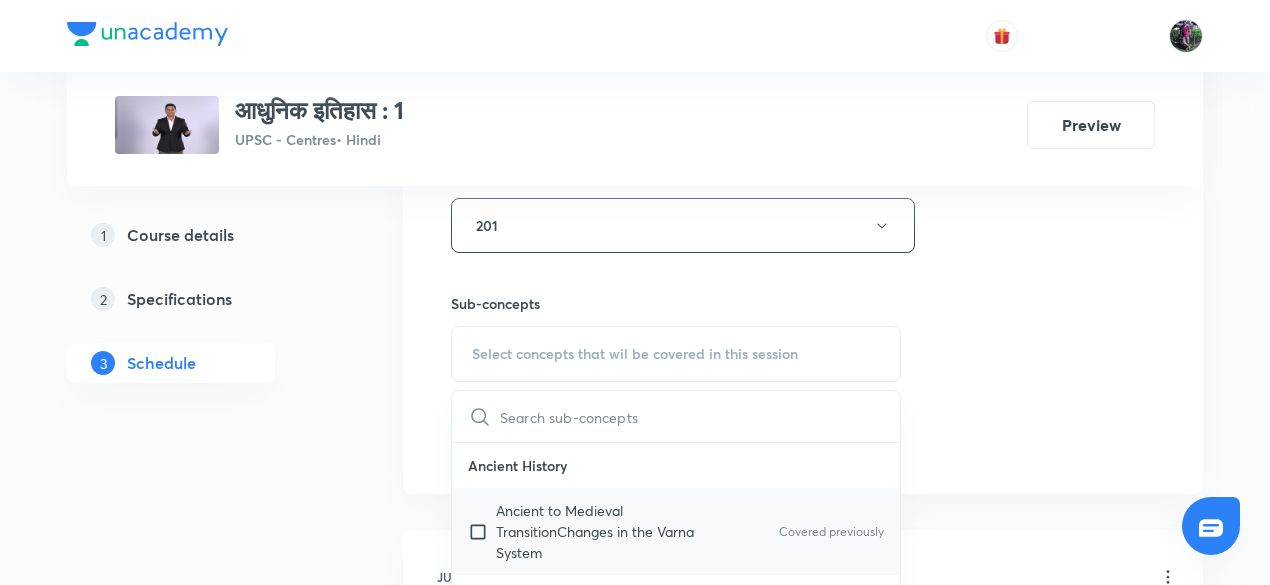 click on "Ancient to Medieval TransitionChanges in the Varna System" at bounding box center [597, 531] 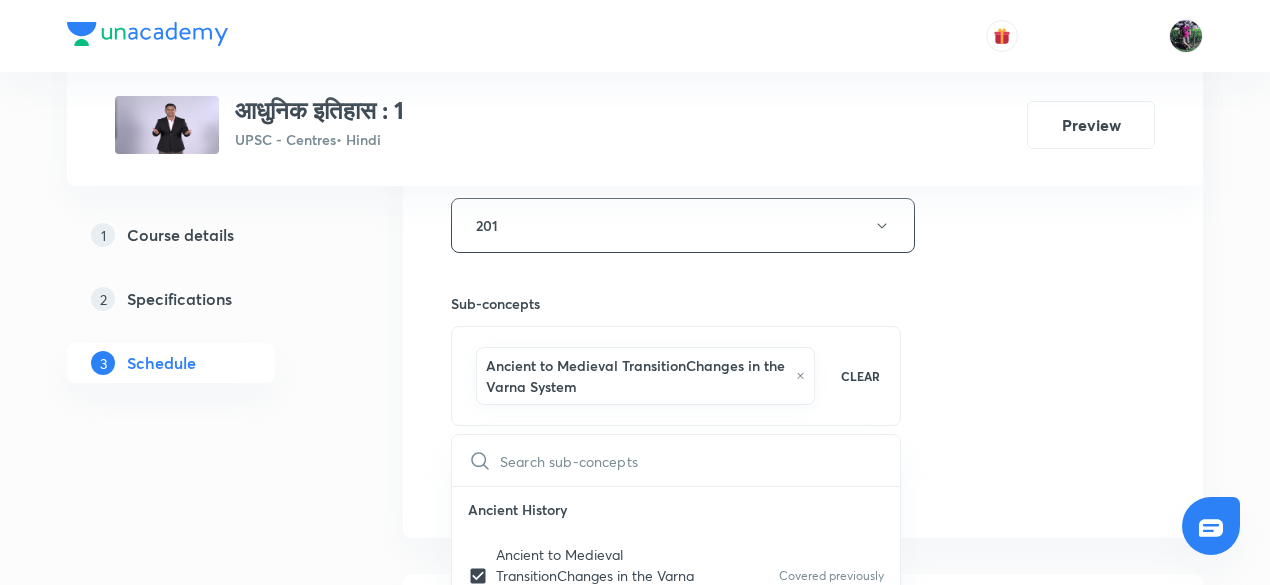 click on "Session  23 Live class Session title 18/99 आधुनिक इतिहास : 23 ​ Schedule for Aug 2, 2025, 8:27 AM ​ Duration (in minutes) 150 ​   Session type Online Offline Room 201 Sub-concepts Ancient to Medieval TransitionChanges in the Varna System CLEAR ​ Ancient History Ancient to Medieval TransitionChanges in the Varna System Covered previously Ancient to Medieval TransitionCrash Course Covered previously Ancient to Medieval TransitionDecline of Trade and Towns Covered previously Ancient to Medieval TransitionNew Agrarian Economy Ancient to Medieval TransitionRise of Landlords Ancient to Medieval TransitionRise of Regional Identities Ancient to Medieval TransitionSocial Crisis and Agrarian Changes Ancient to Medieval TransitionTantrism Ancient to Medieval TransitionThe Bhakti Cult Ancient to Medieval TransitionThe Divine Hierarchy Ancient to Medieval TransitionTrends in Literature Civilization in Eastern IndiaCivilization in Assam Civilization in Eastern IndiaCivilization in Bengal Add" at bounding box center (803, 14) 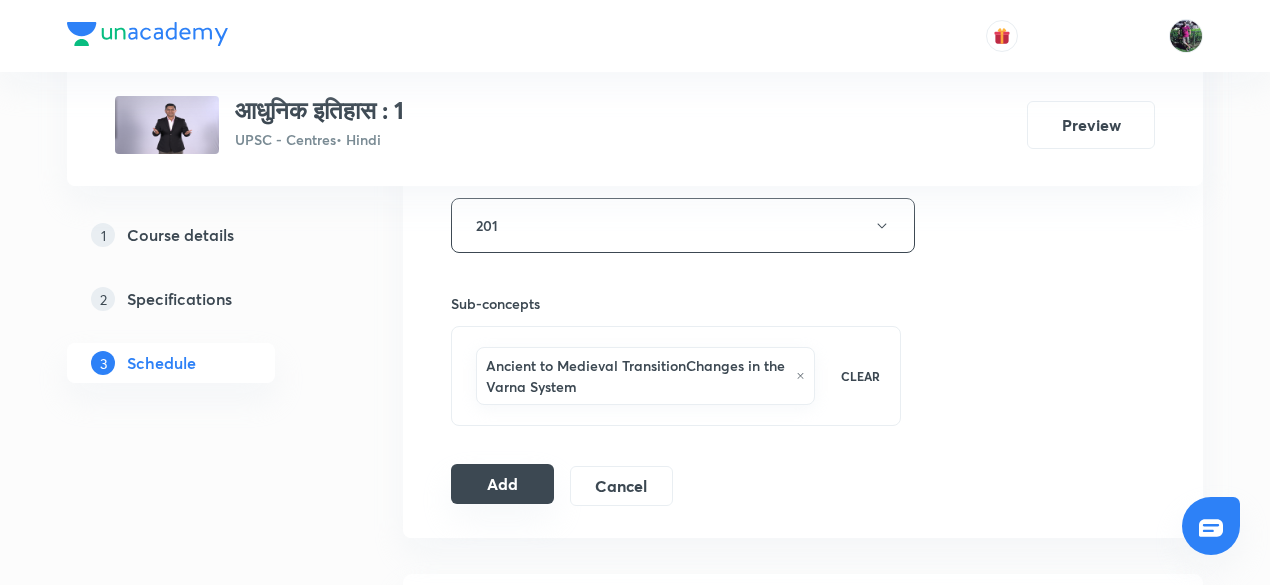 click on "Add" at bounding box center [502, 484] 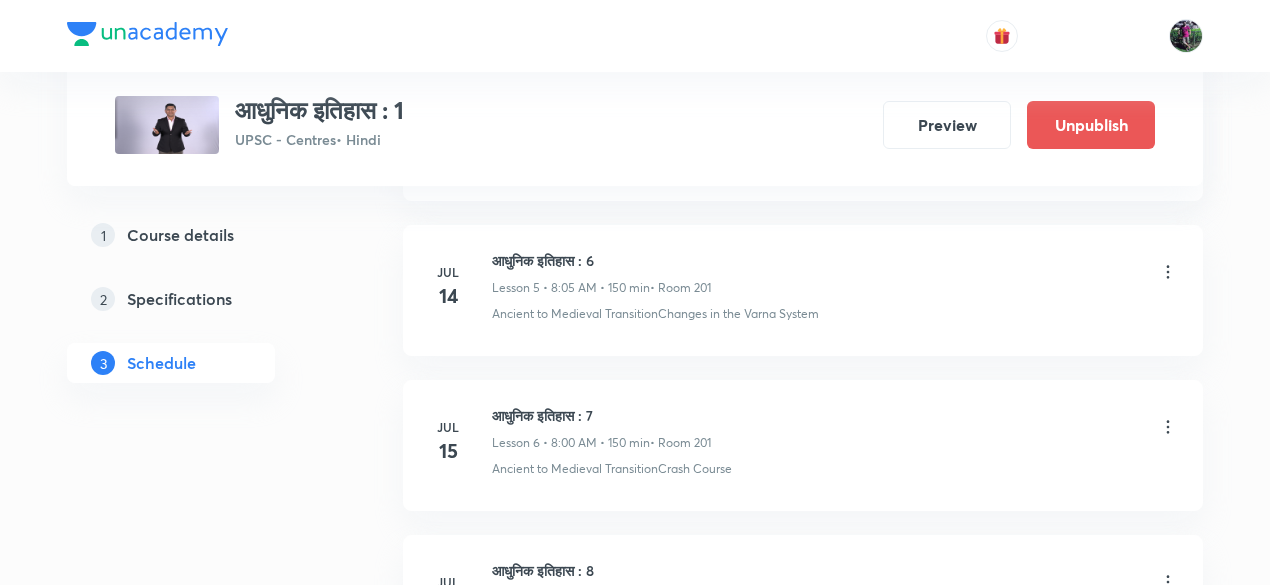 scroll, scrollTop: 2415, scrollLeft: 0, axis: vertical 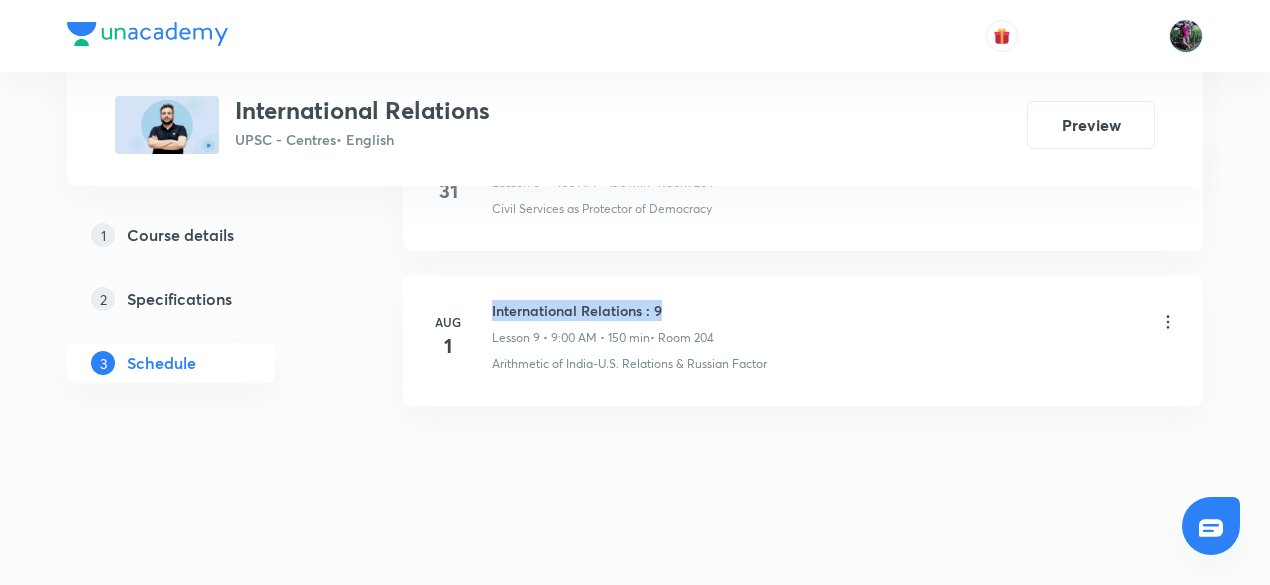 drag, startPoint x: 489, startPoint y: 300, endPoint x: 706, endPoint y: 287, distance: 217.38905 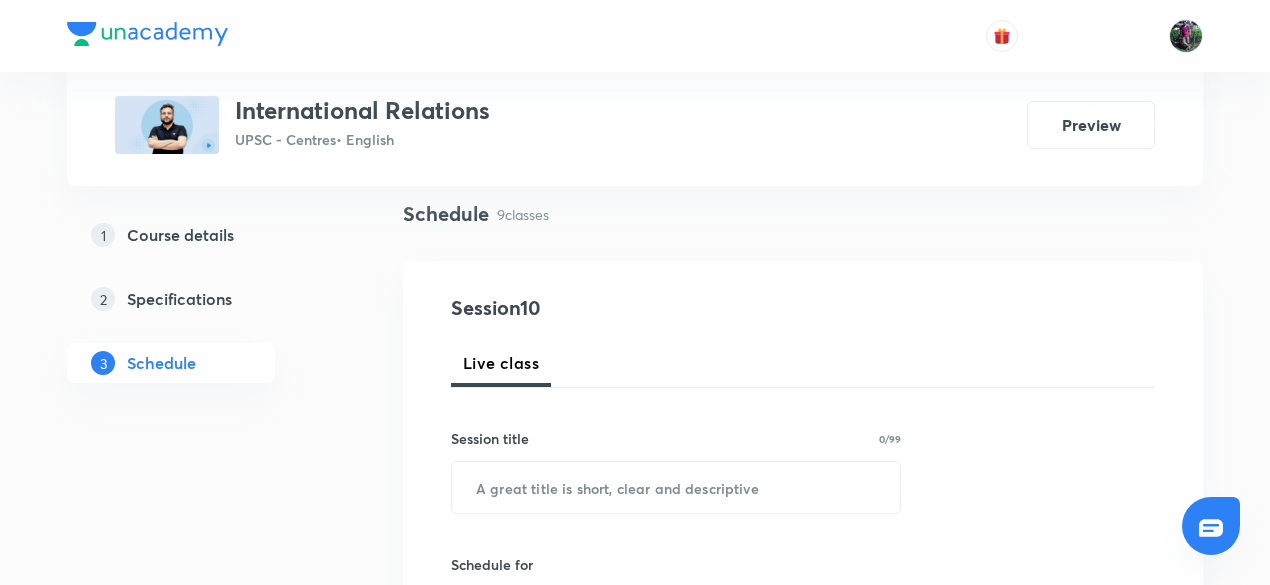 scroll, scrollTop: 154, scrollLeft: 0, axis: vertical 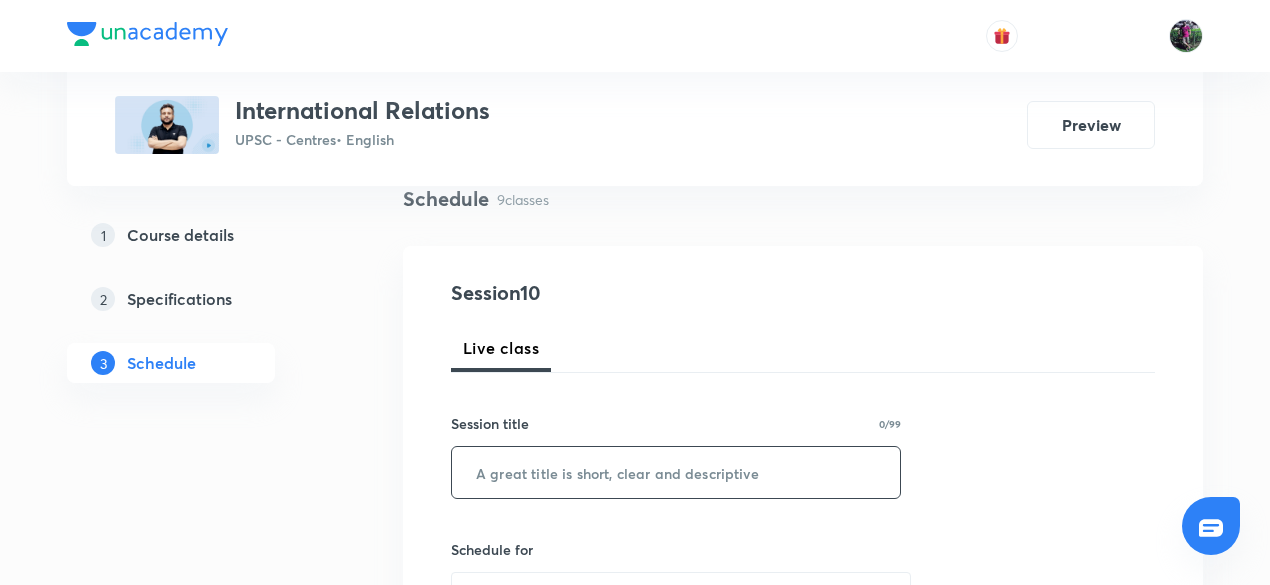 click at bounding box center (676, 472) 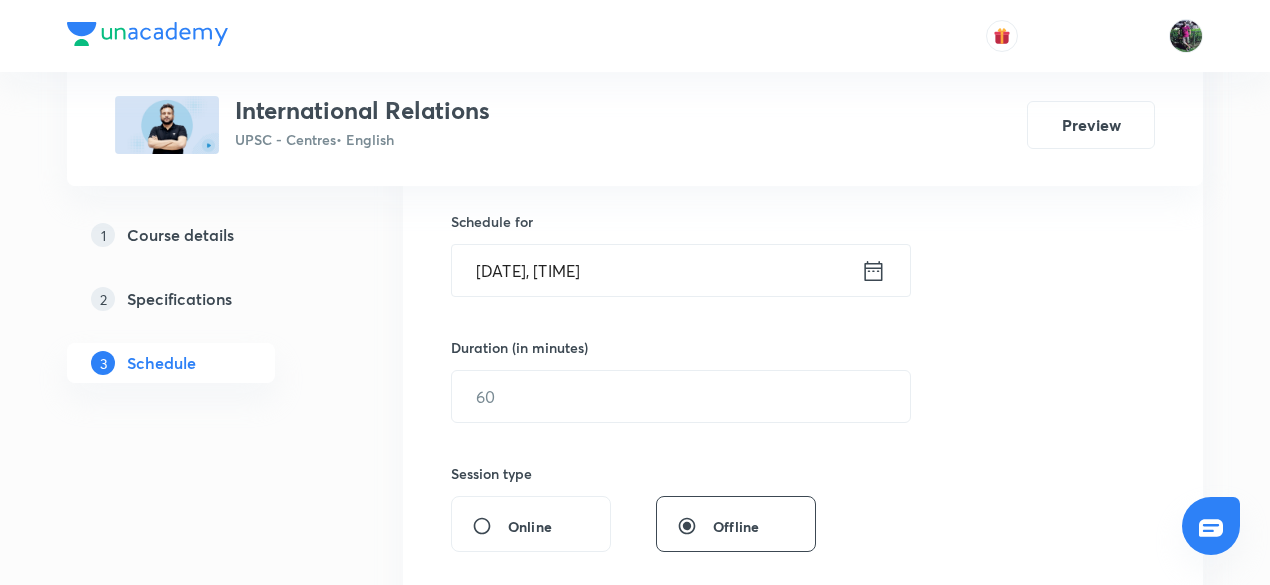 scroll, scrollTop: 484, scrollLeft: 0, axis: vertical 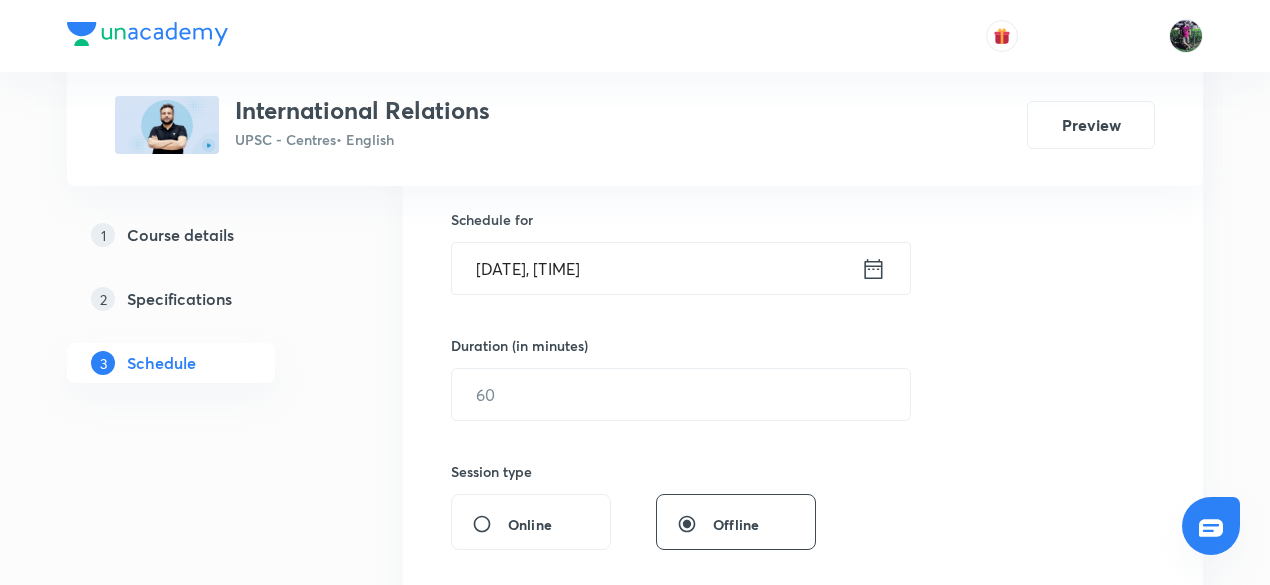 type on "International Relations : 10" 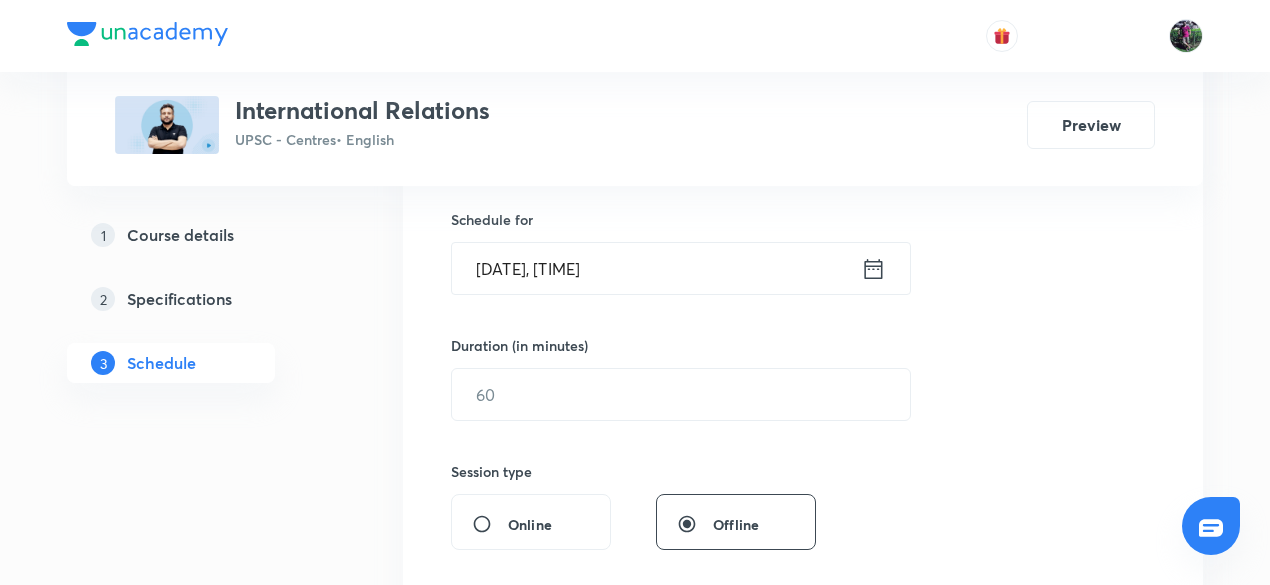 click on "[DATE], [TIME]" at bounding box center (656, 268) 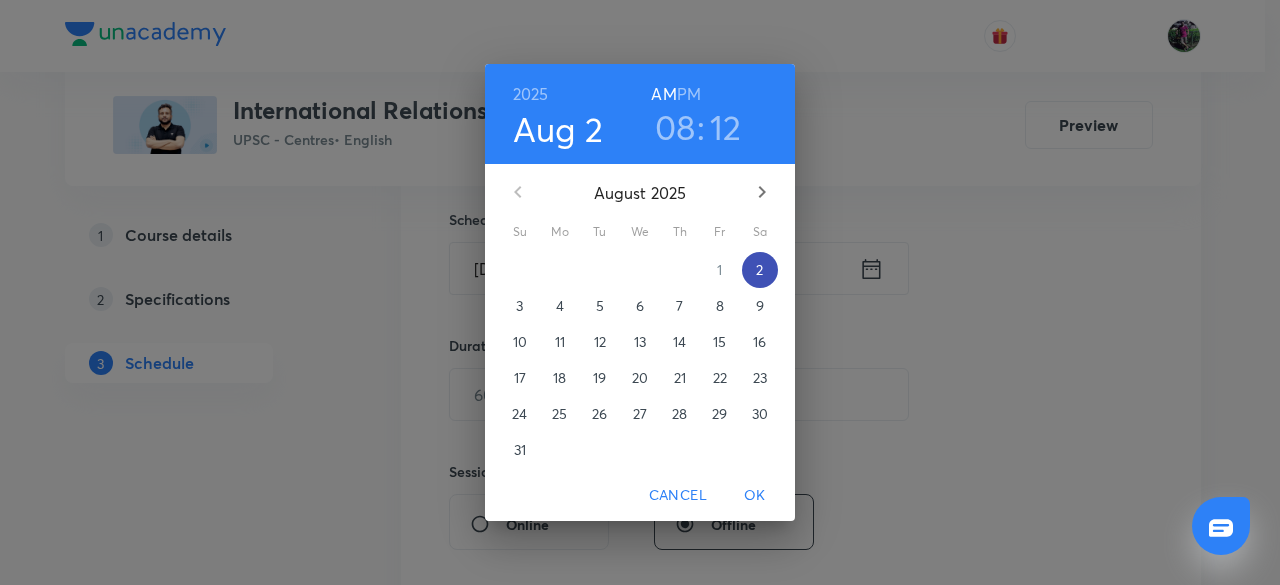 click on "2" at bounding box center [759, 270] 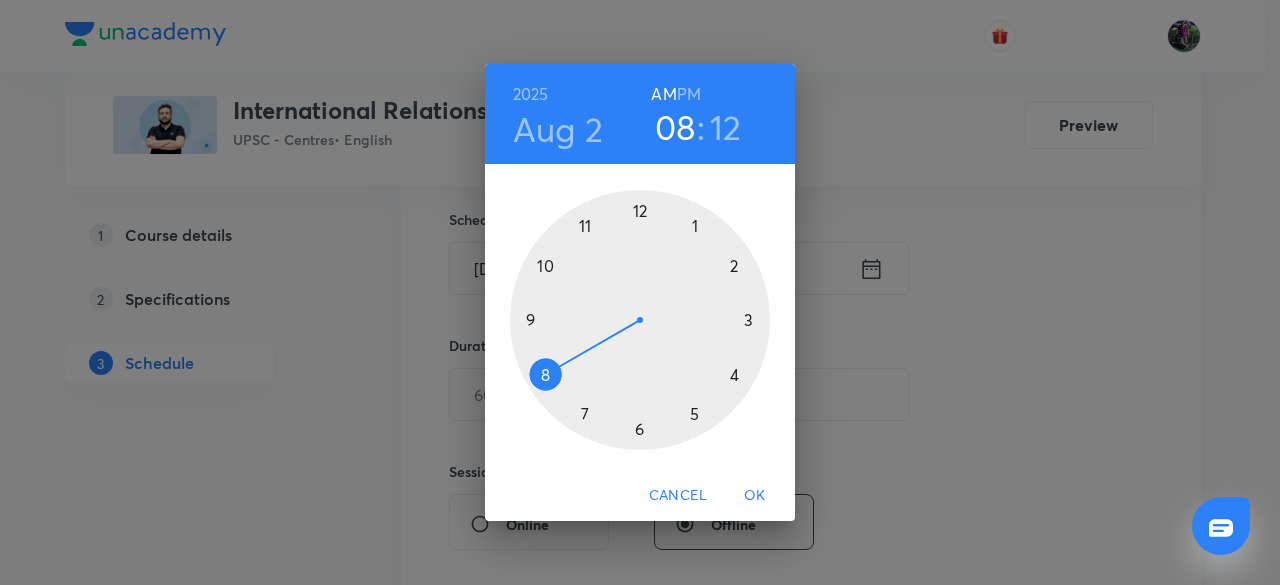 click at bounding box center [640, 320] 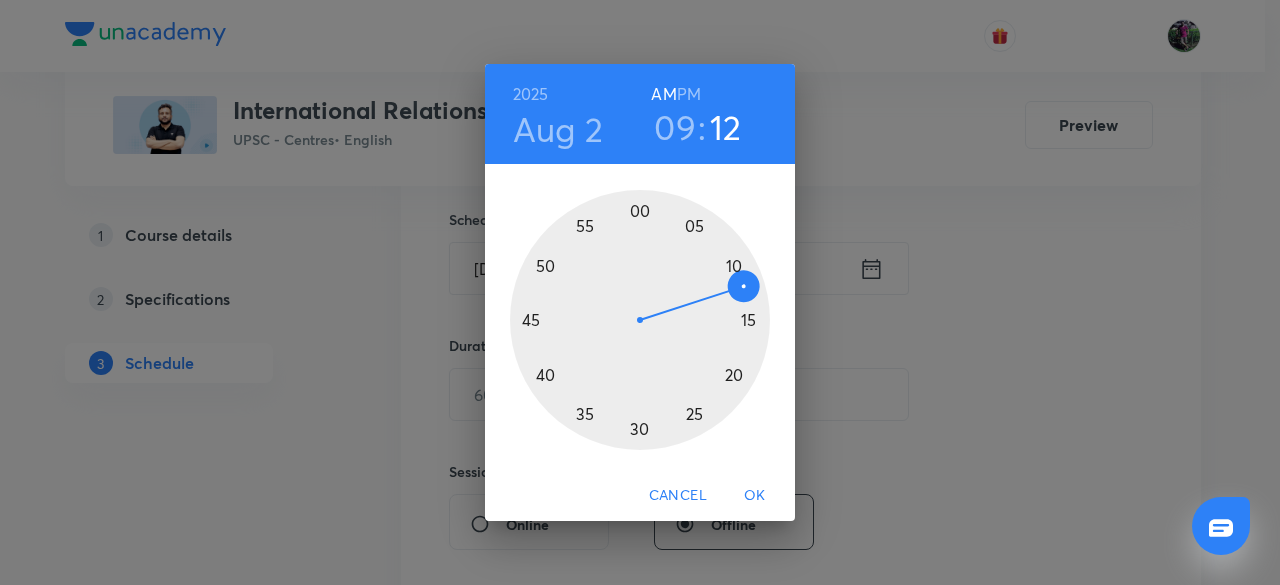 click at bounding box center [640, 320] 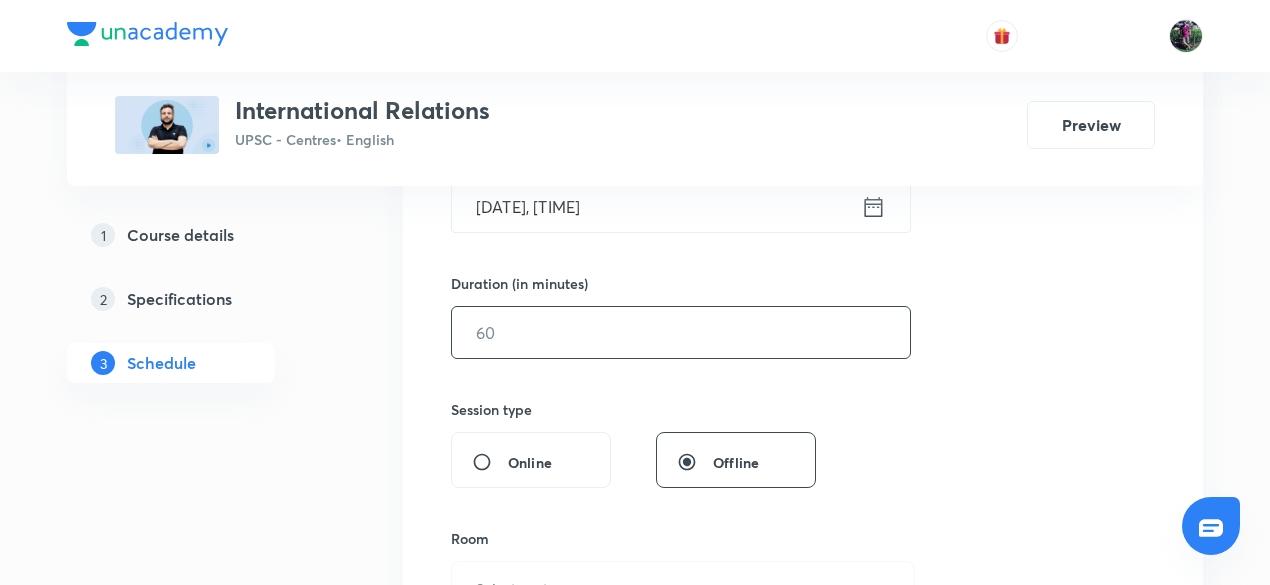 scroll, scrollTop: 548, scrollLeft: 0, axis: vertical 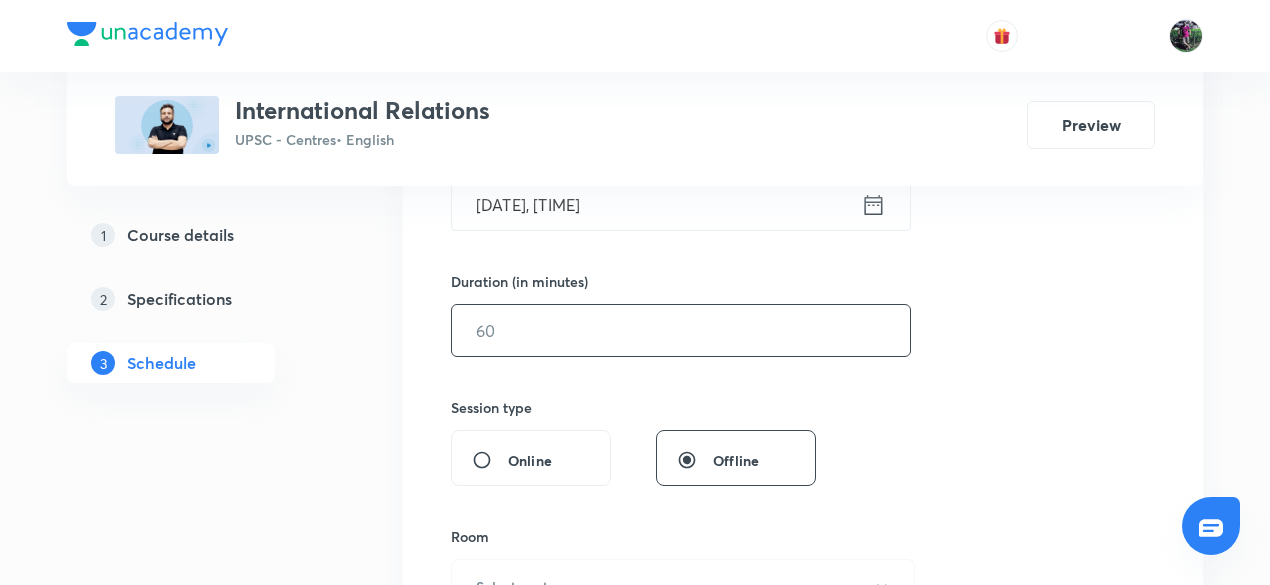 click at bounding box center [681, 330] 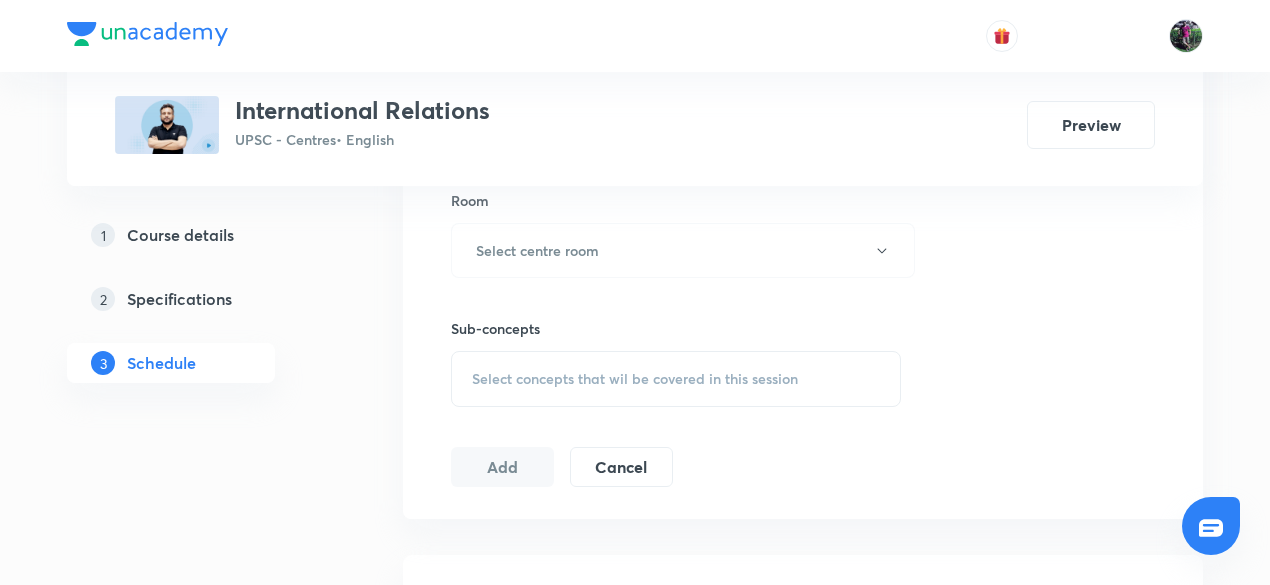 scroll, scrollTop: 885, scrollLeft: 0, axis: vertical 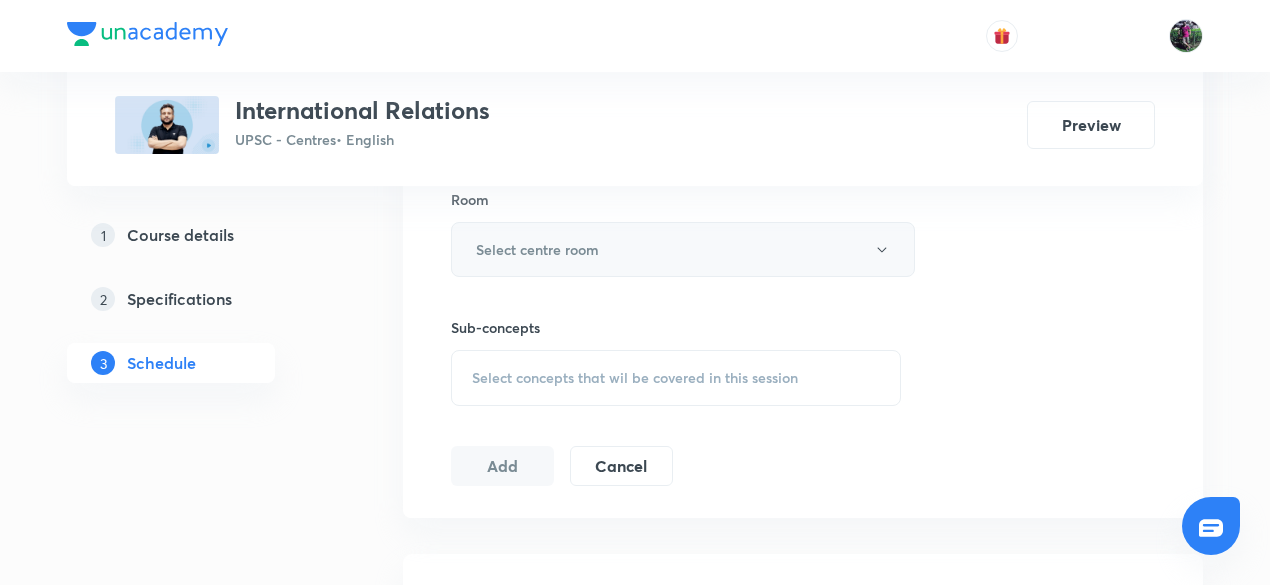 type on "180" 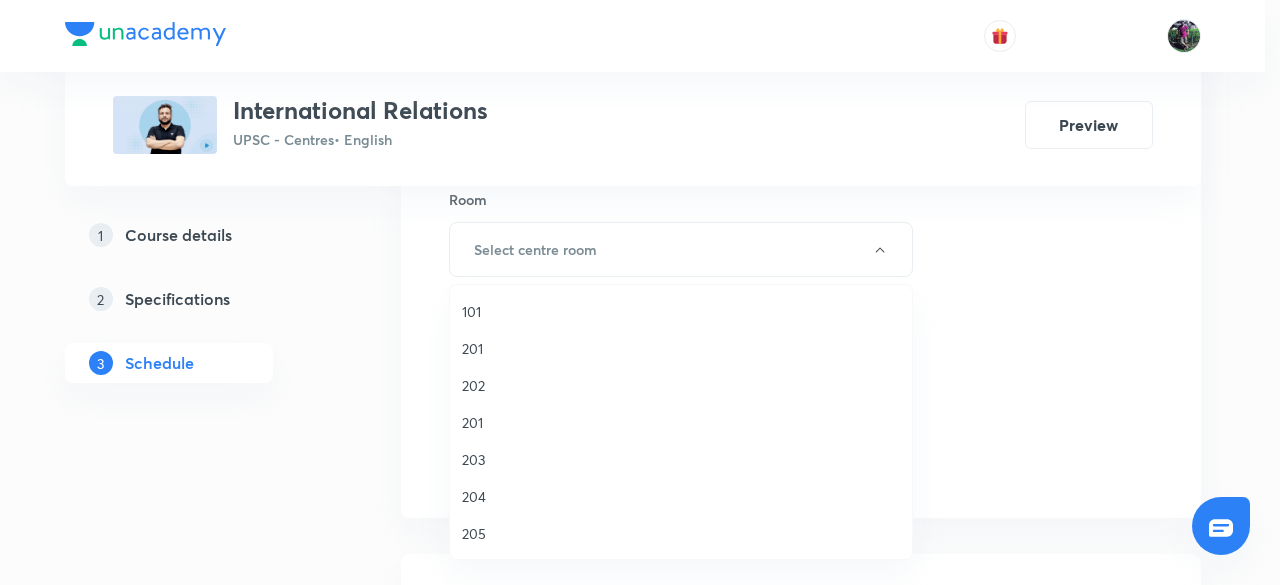 click on "204" at bounding box center (681, 496) 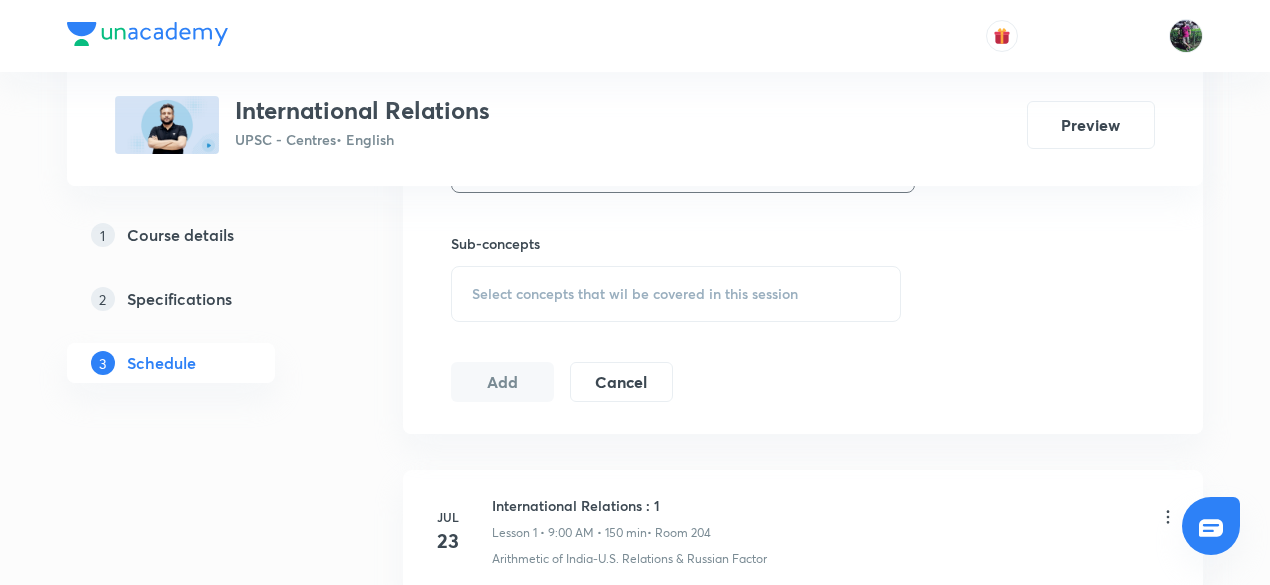 scroll, scrollTop: 986, scrollLeft: 0, axis: vertical 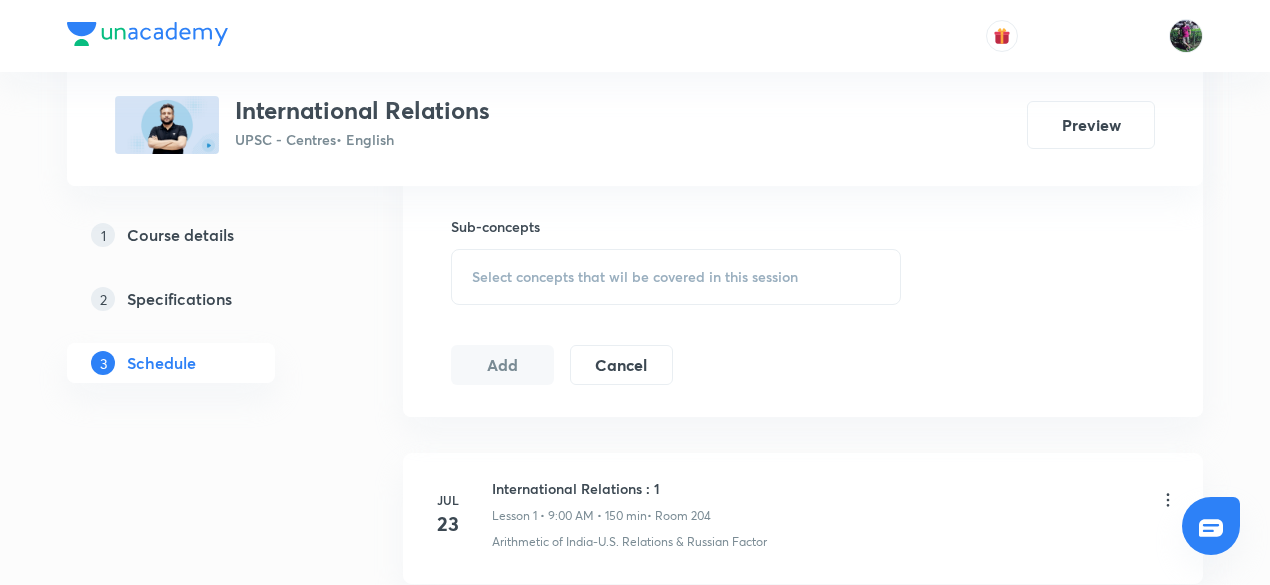 click on "Select concepts that wil be covered in this session" at bounding box center [635, 277] 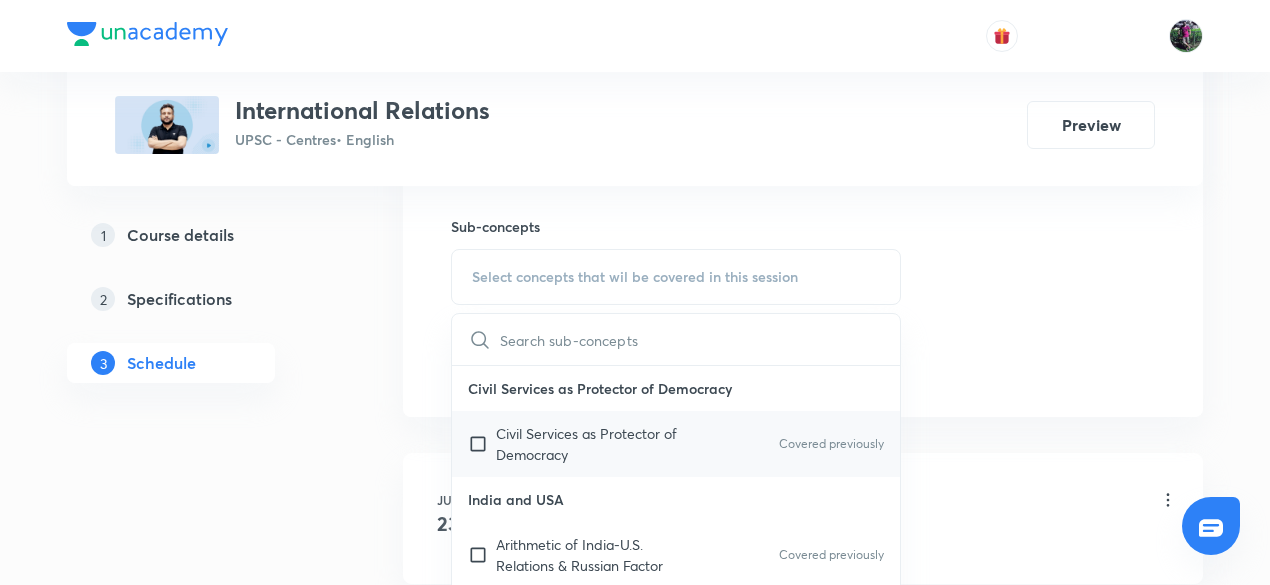 click on "Civil Services as Protector of Democracy" at bounding box center (597, 444) 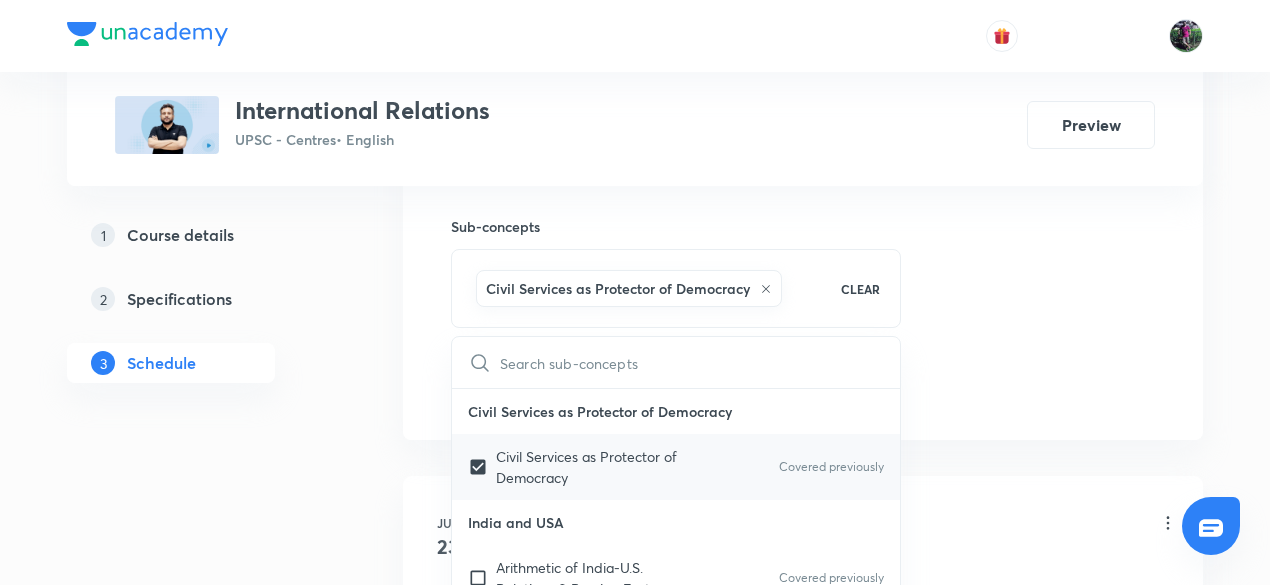 checkbox on "true" 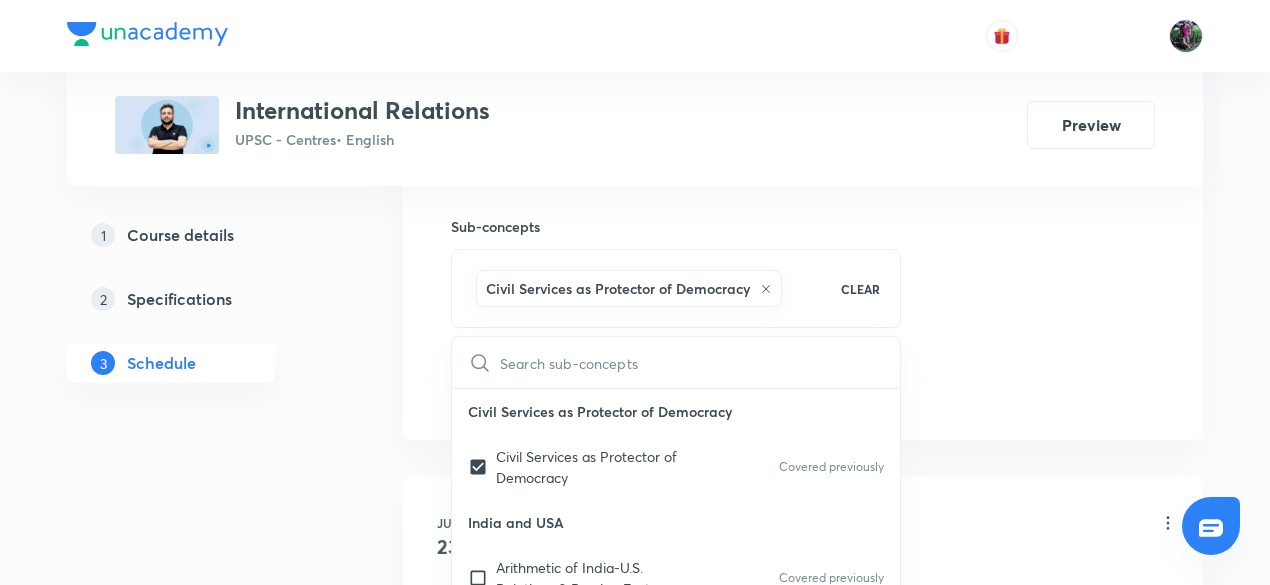 click on "Session  10 Live class Session title 28/99 International Relations : 10 ​ Schedule for [DATE], [TIME] ​ Duration (in minutes) 180 ​   Session type Online Offline Room 204 Sub-concepts Civil Services as Protector of Democracy CLEAR ​ Civil Services as Protector of Democracy Civil Services as Protector of Democracy Covered previously India and USA Arithmetic of India-U.S. Relations & Russian Factor Covered previously Brief of India-US relations Covered previously Civil Nuclear Cooperation Agreement Covered previously Conflicts at WTO Cooperation b/w India-USA in Balancing China Defence Cooperation Evolution of Relation After the Cold War Era Importance of New Security Strategy of USA for India Pivot to the East Policy of the USA QUAD Recent Developments Rise of Protectionist Regime in USA & Challenges for India US-India relation & Sanctions on Russia & Iran Visa Free Trade India-Africa African Co-operation in Security and Peace in IOR India-Africa Trade Relations & Prospects Recent Developments" at bounding box center (803, -73) 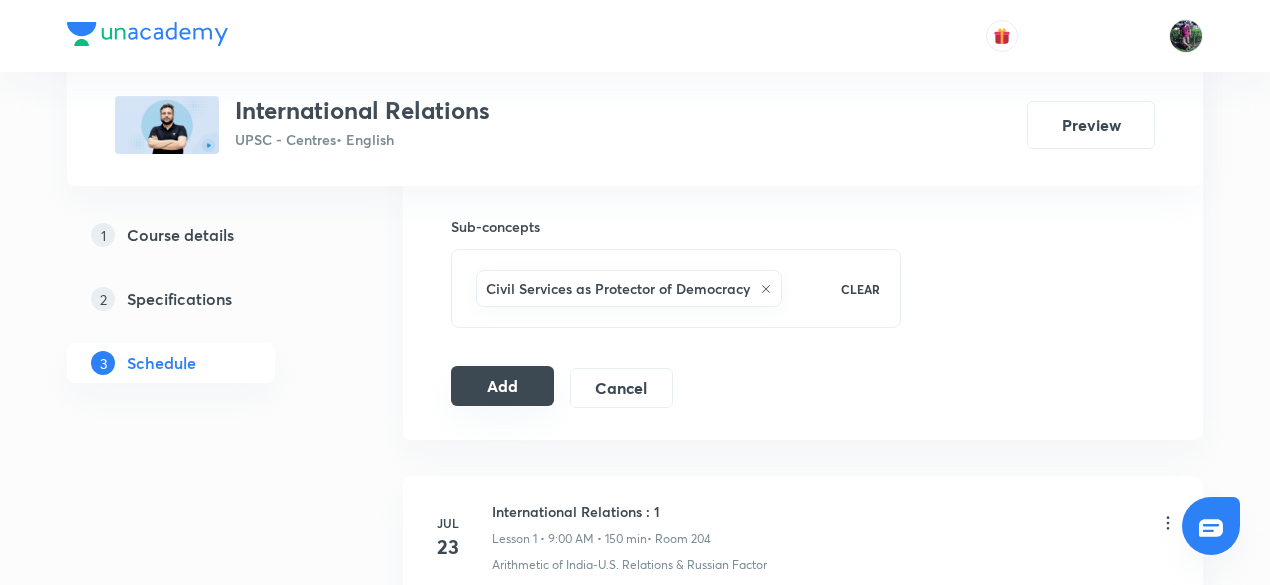 click on "Add" at bounding box center (502, 386) 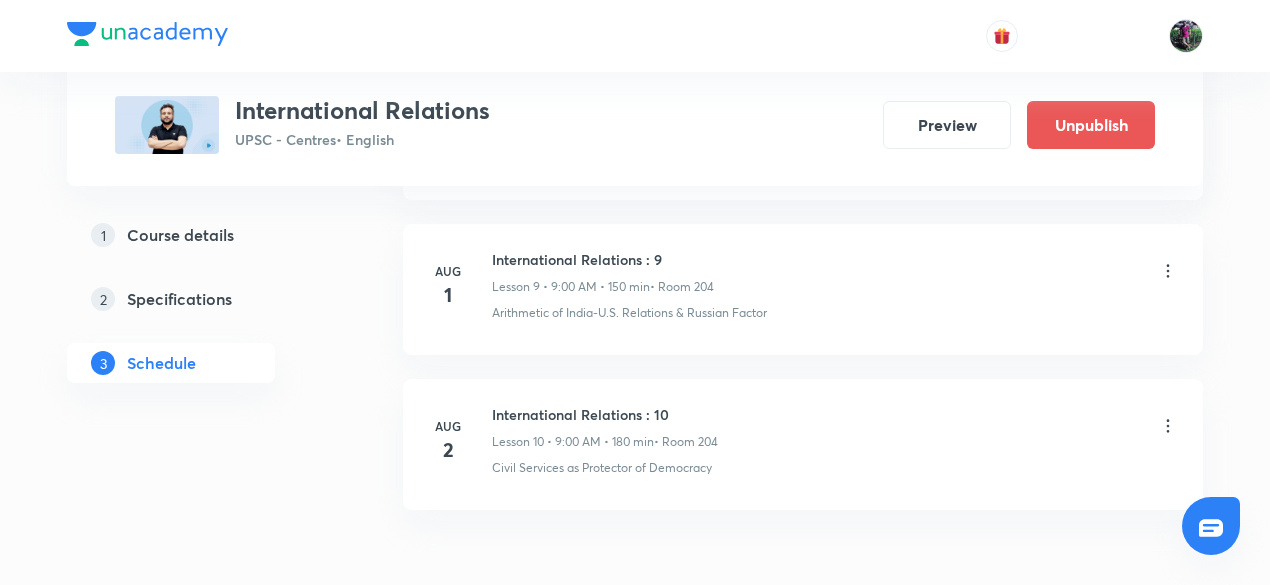 scroll, scrollTop: 1642, scrollLeft: 0, axis: vertical 